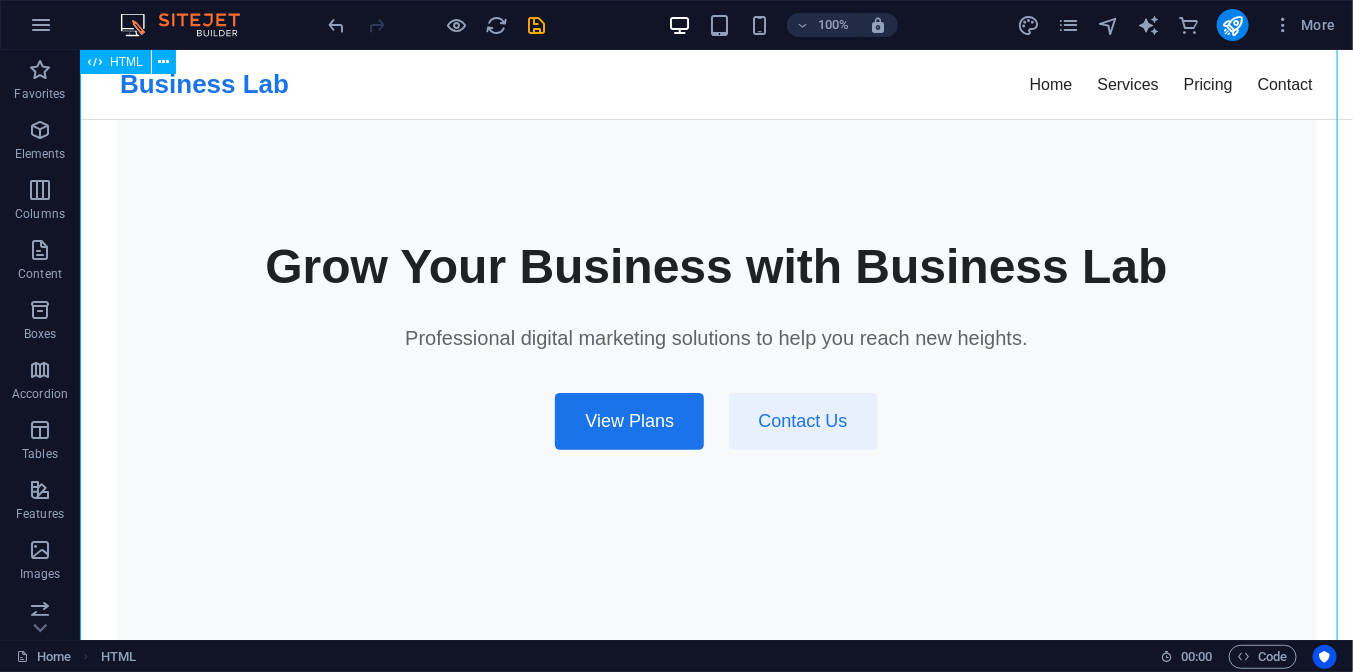 scroll, scrollTop: 100, scrollLeft: 0, axis: vertical 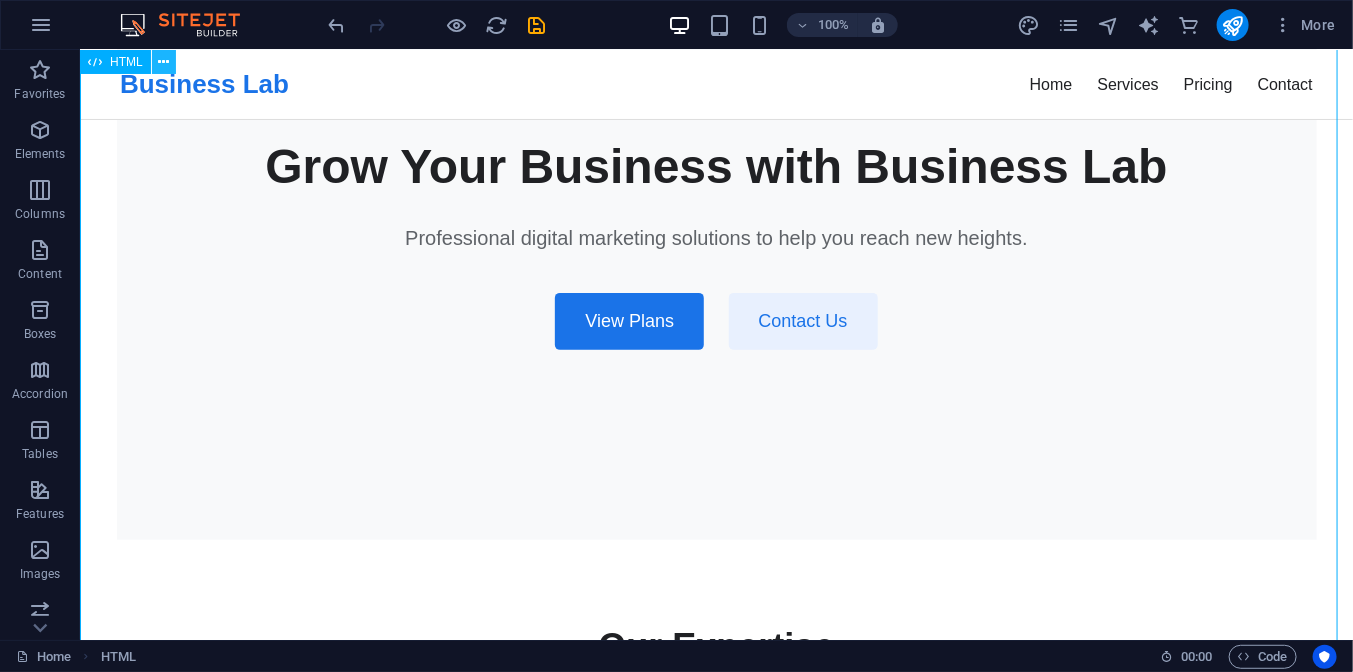 click at bounding box center [163, 62] 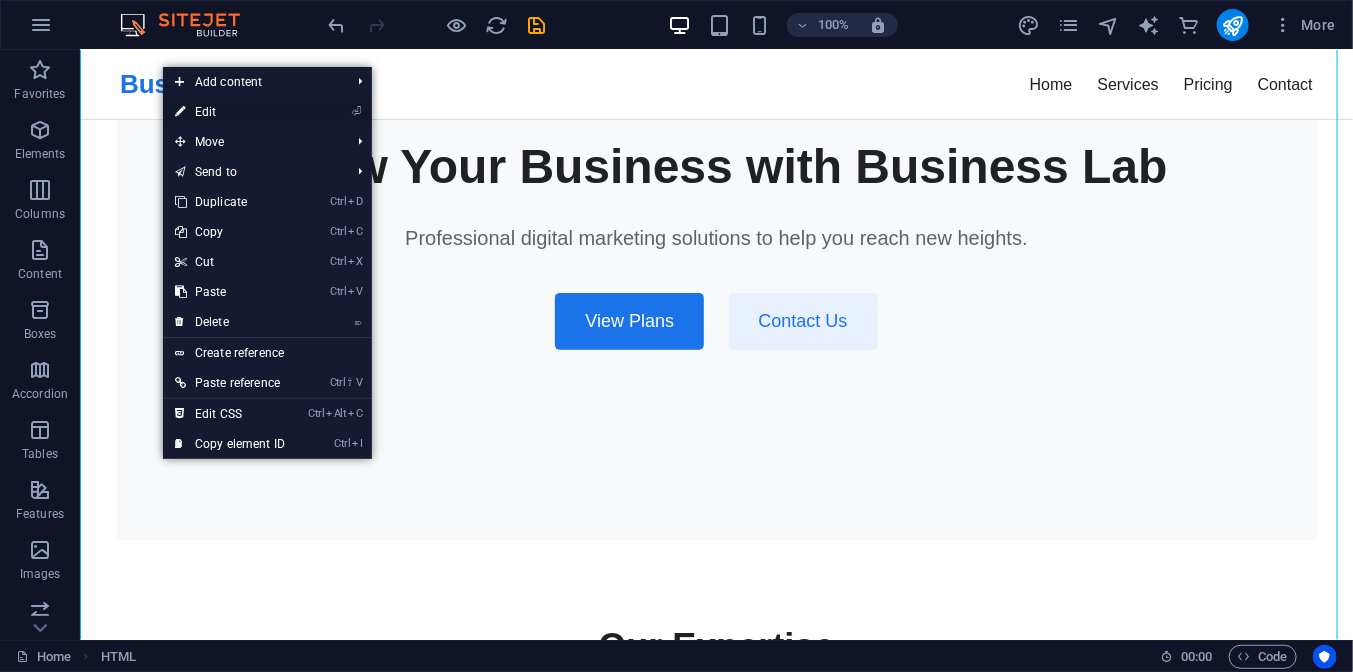 click on "⏎  Edit" at bounding box center (230, 112) 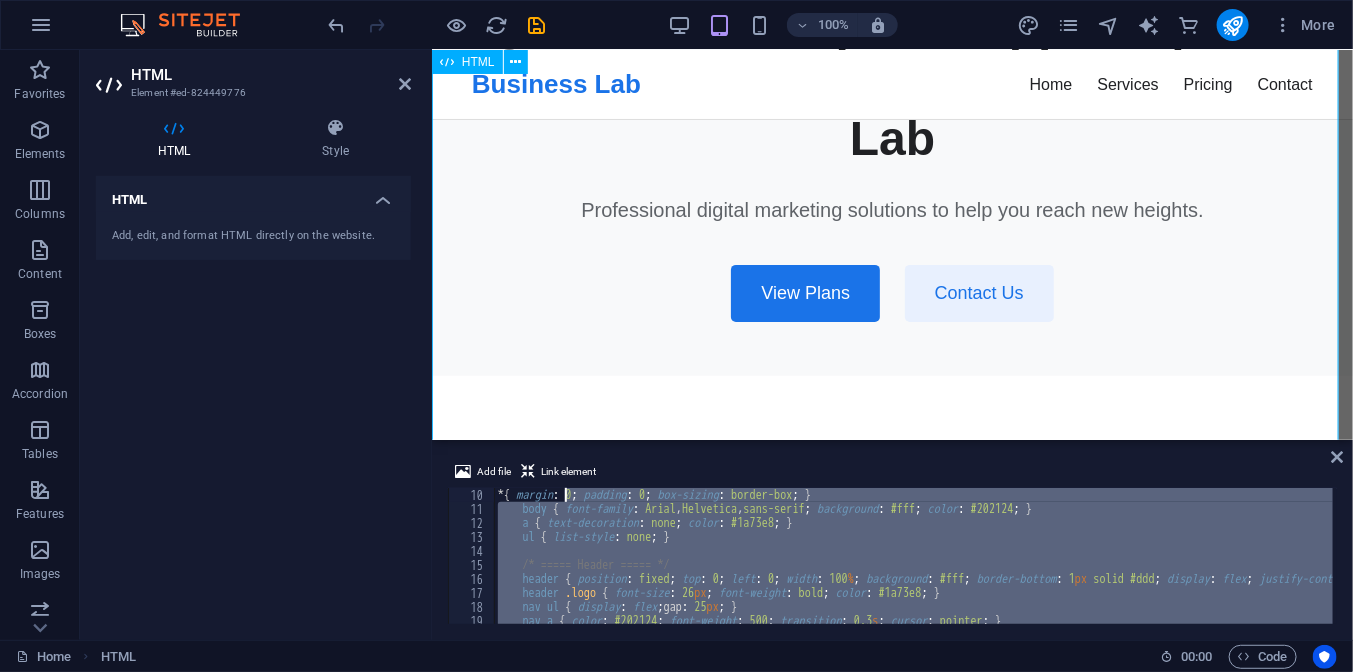 scroll, scrollTop: 0, scrollLeft: 0, axis: both 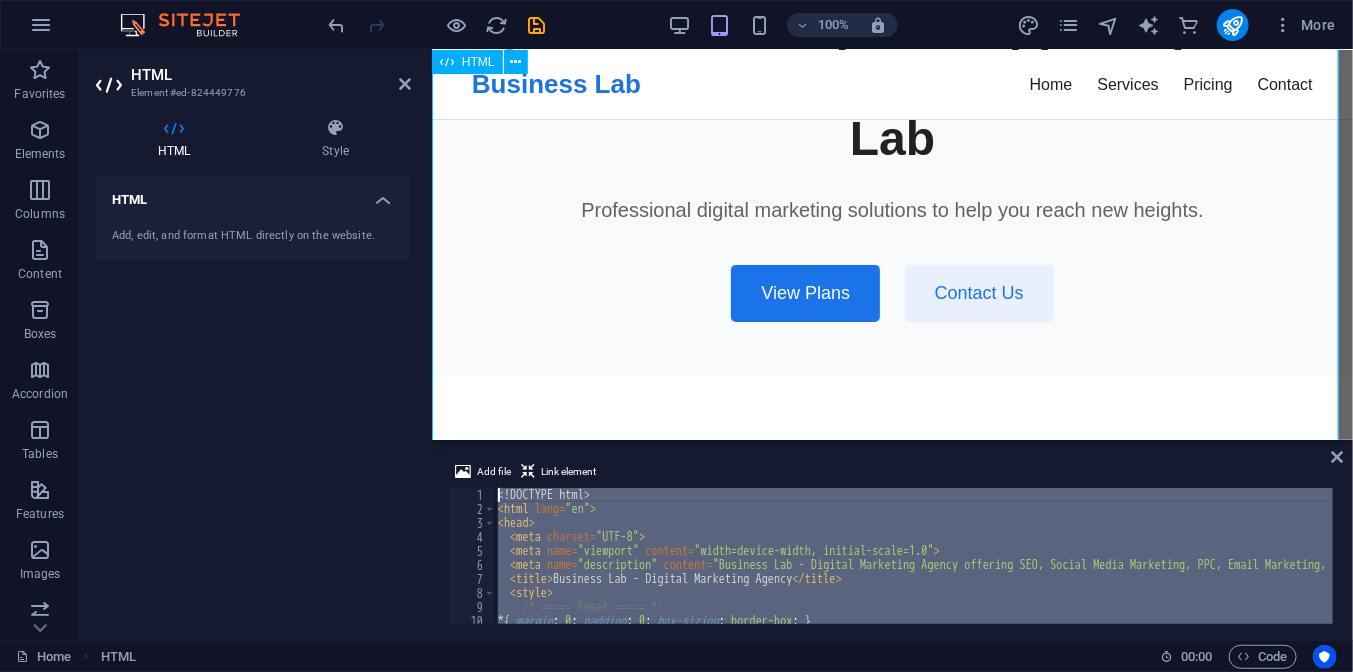 drag, startPoint x: 1086, startPoint y: 649, endPoint x: 513, endPoint y: 368, distance: 638.19275 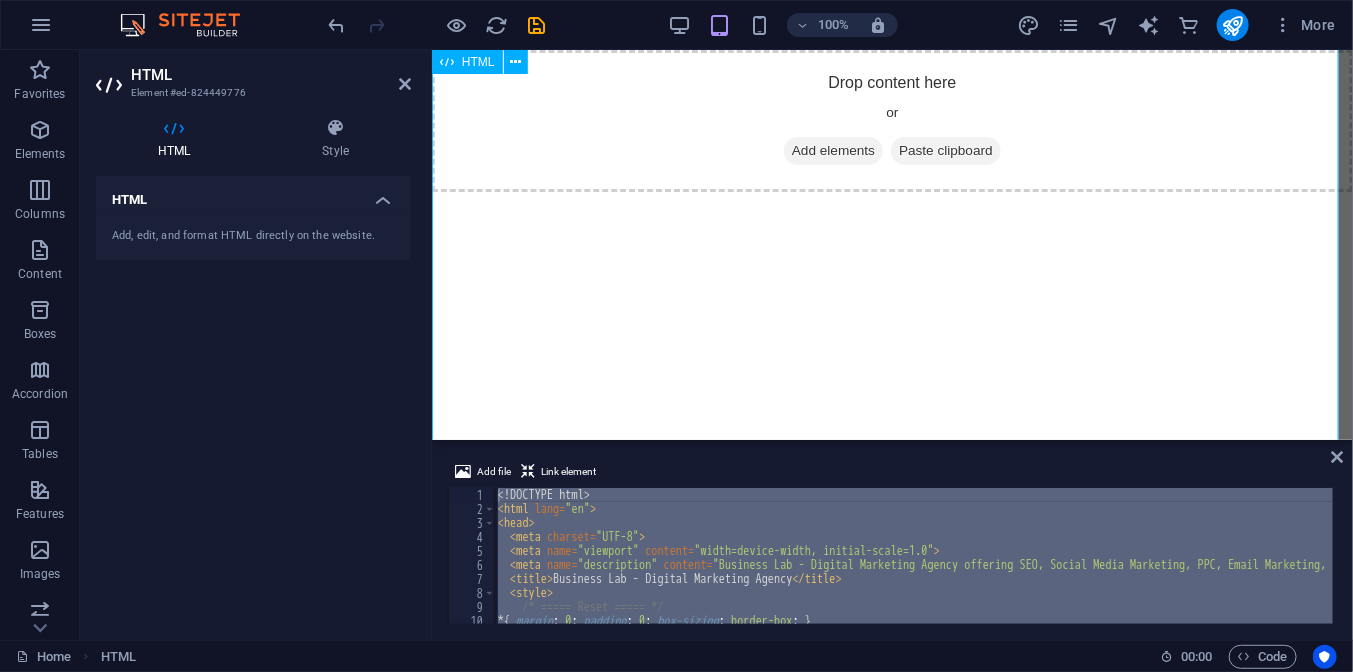 scroll, scrollTop: 0, scrollLeft: 0, axis: both 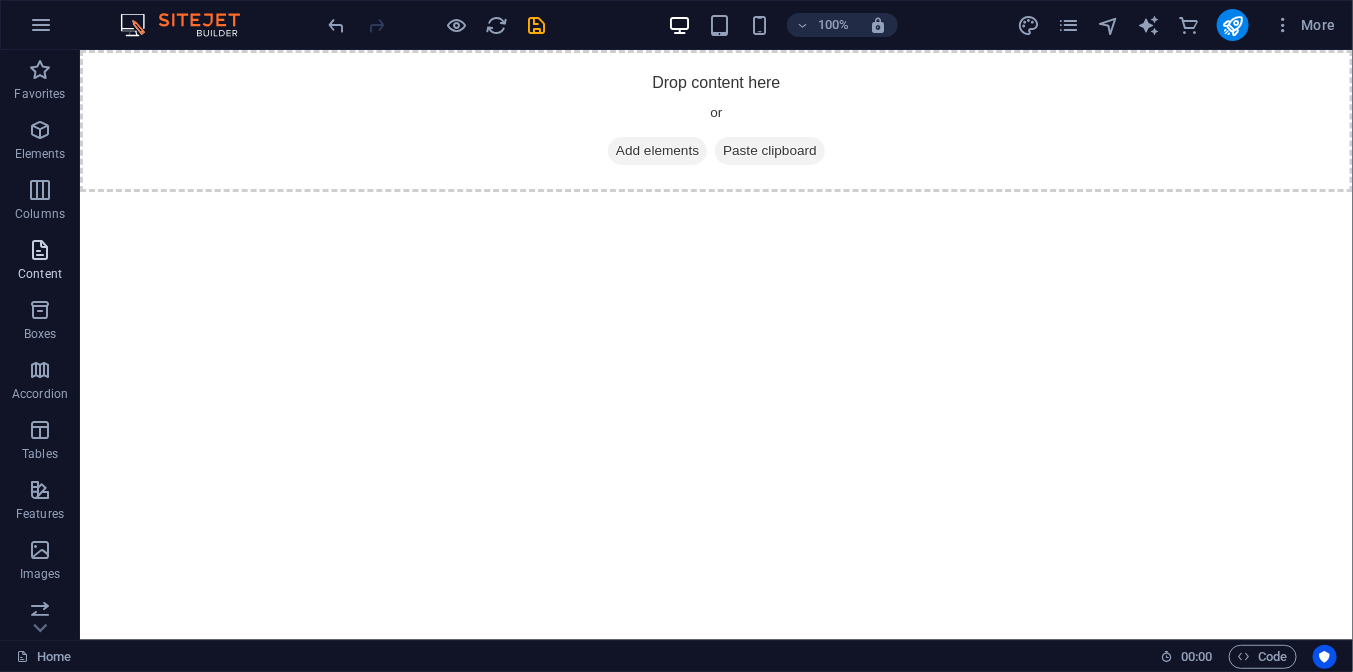 click at bounding box center [40, 250] 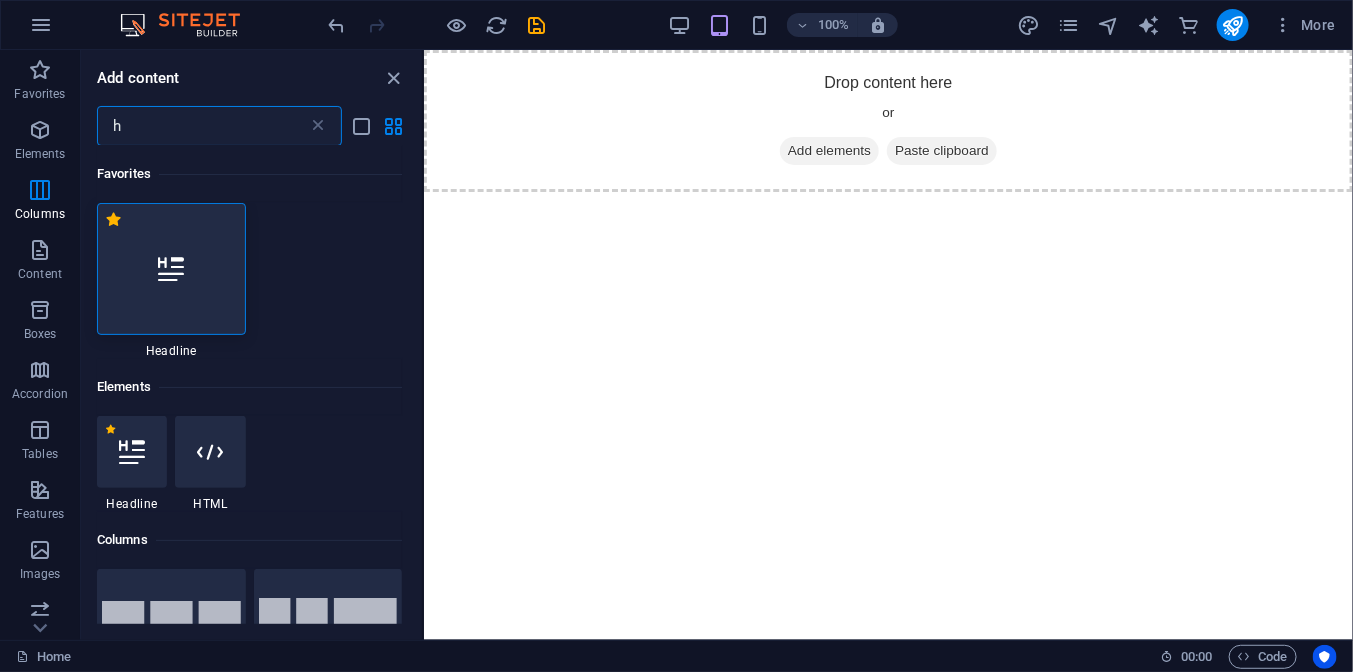 scroll, scrollTop: 0, scrollLeft: 0, axis: both 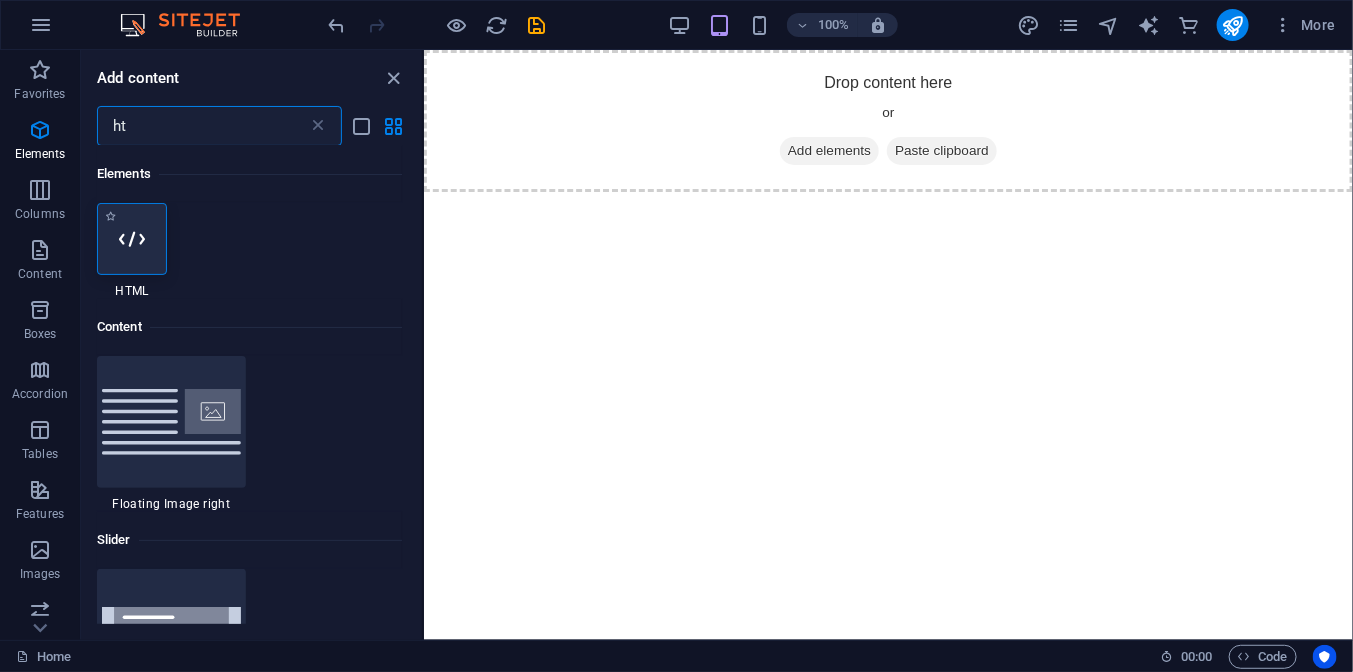 type on "ht" 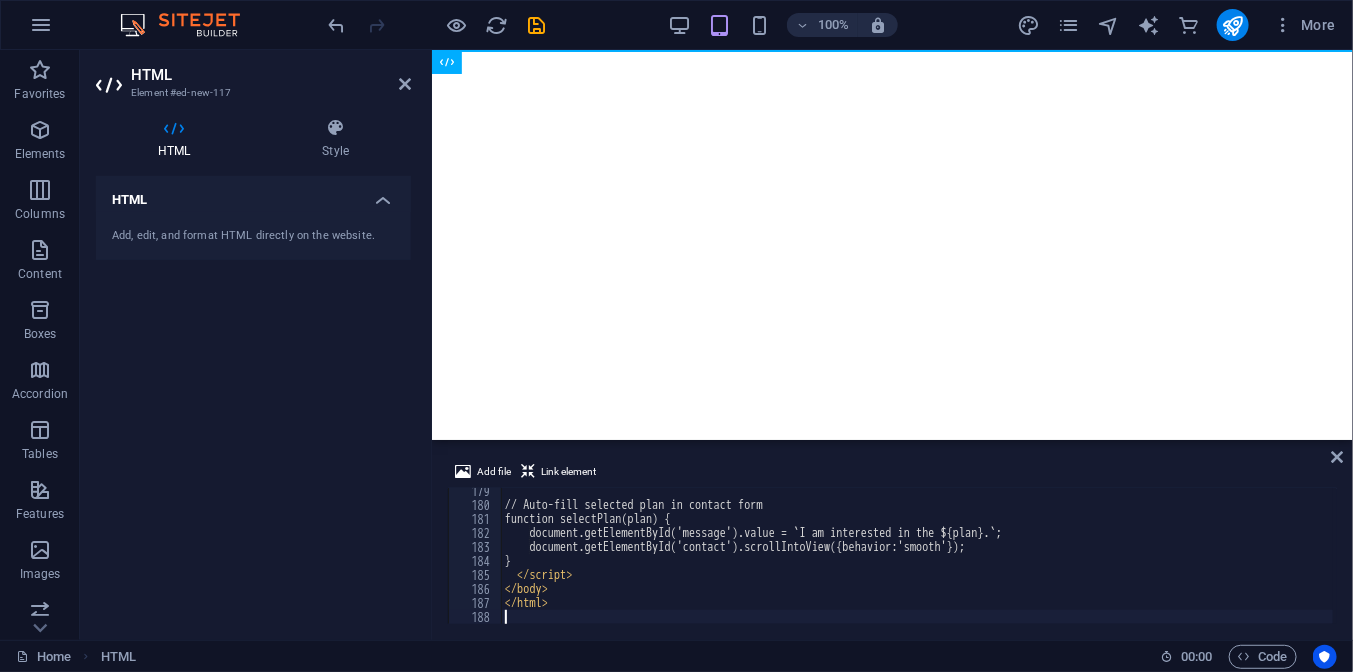 scroll, scrollTop: 2496, scrollLeft: 0, axis: vertical 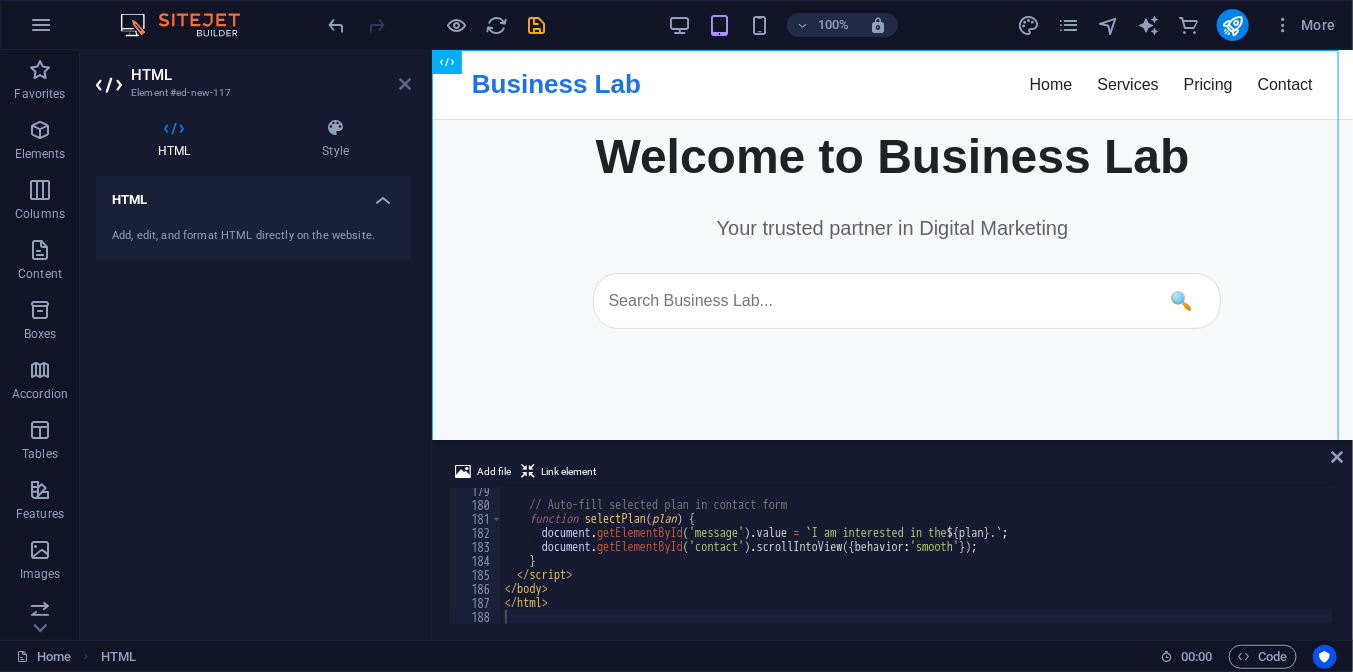click at bounding box center [405, 84] 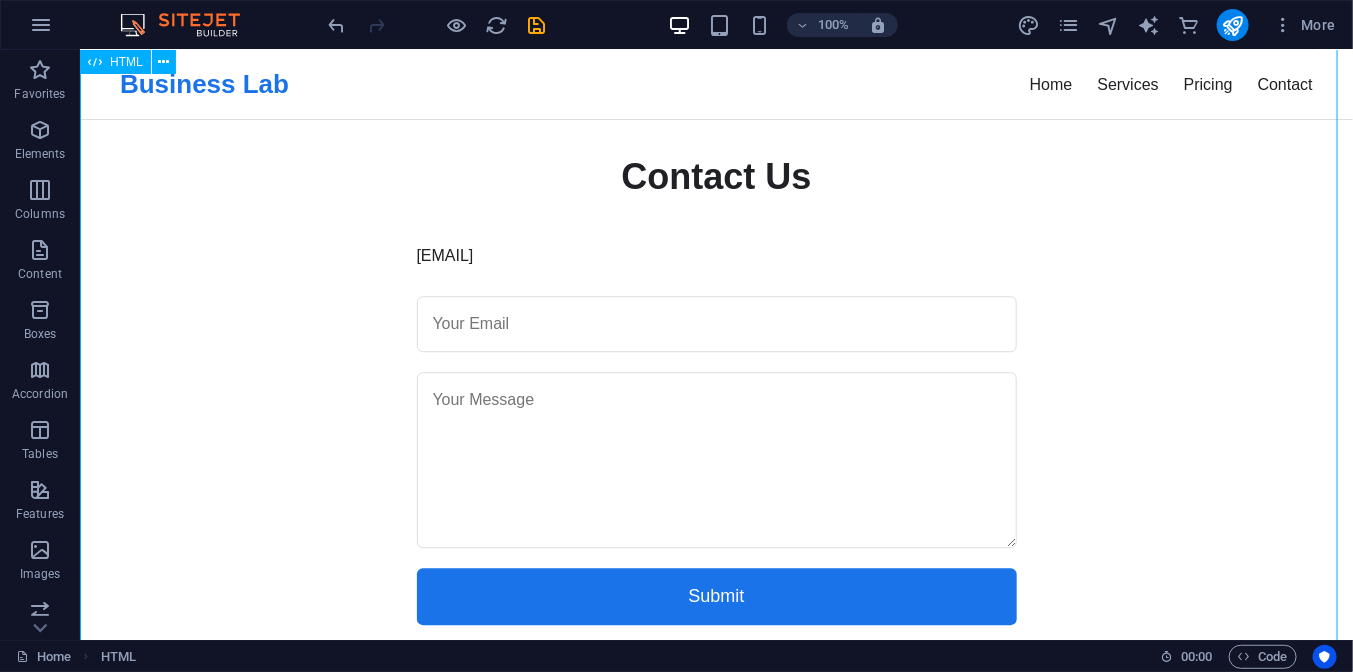 scroll, scrollTop: 1957, scrollLeft: 0, axis: vertical 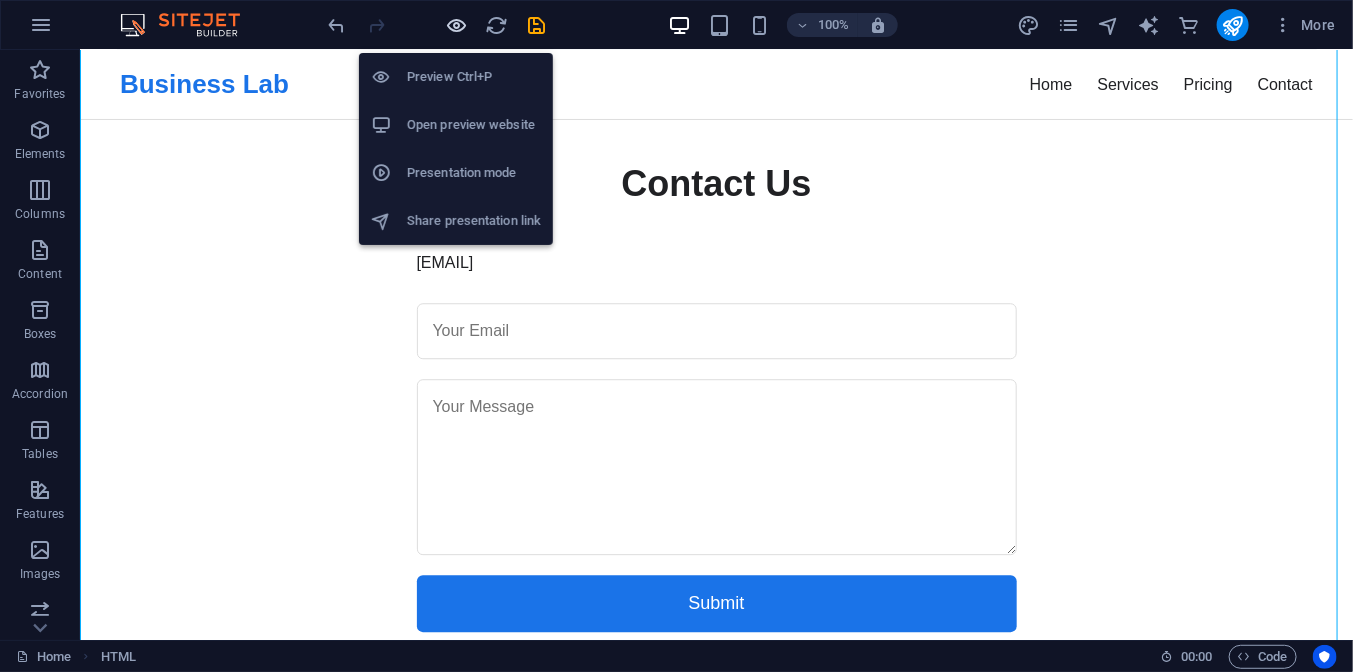 click at bounding box center (457, 25) 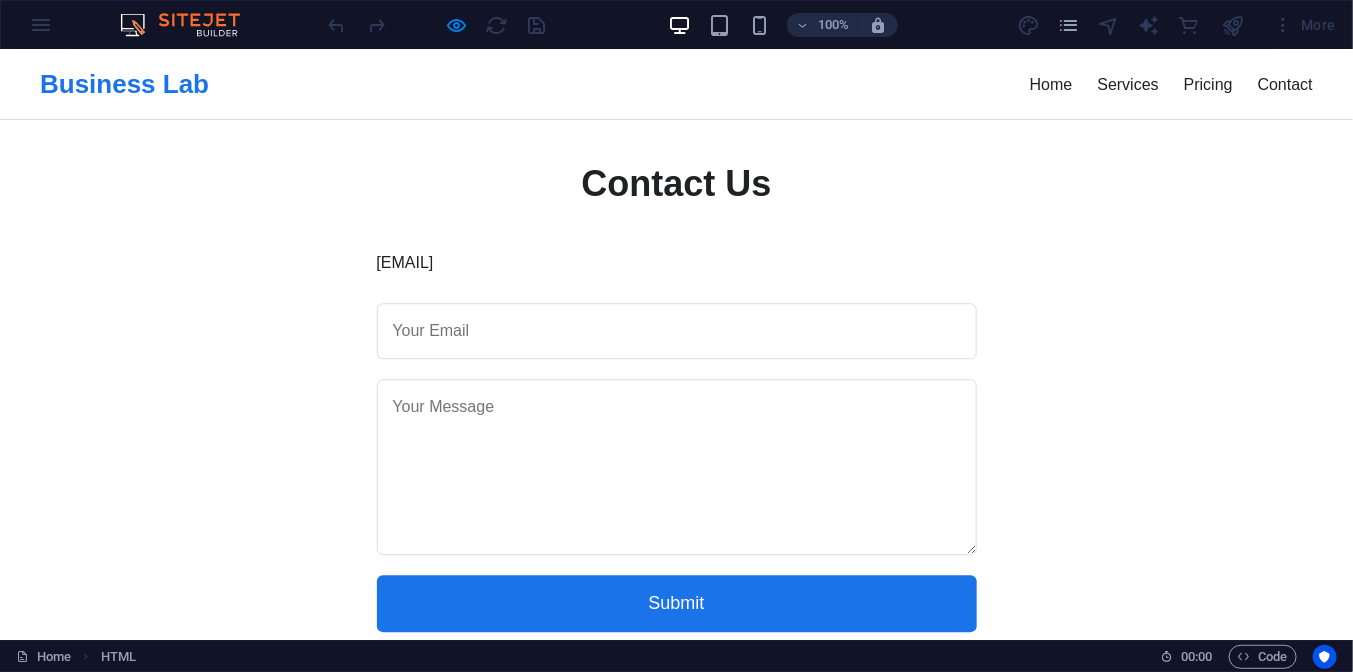 click on "[EMAIL]" at bounding box center (677, 262) 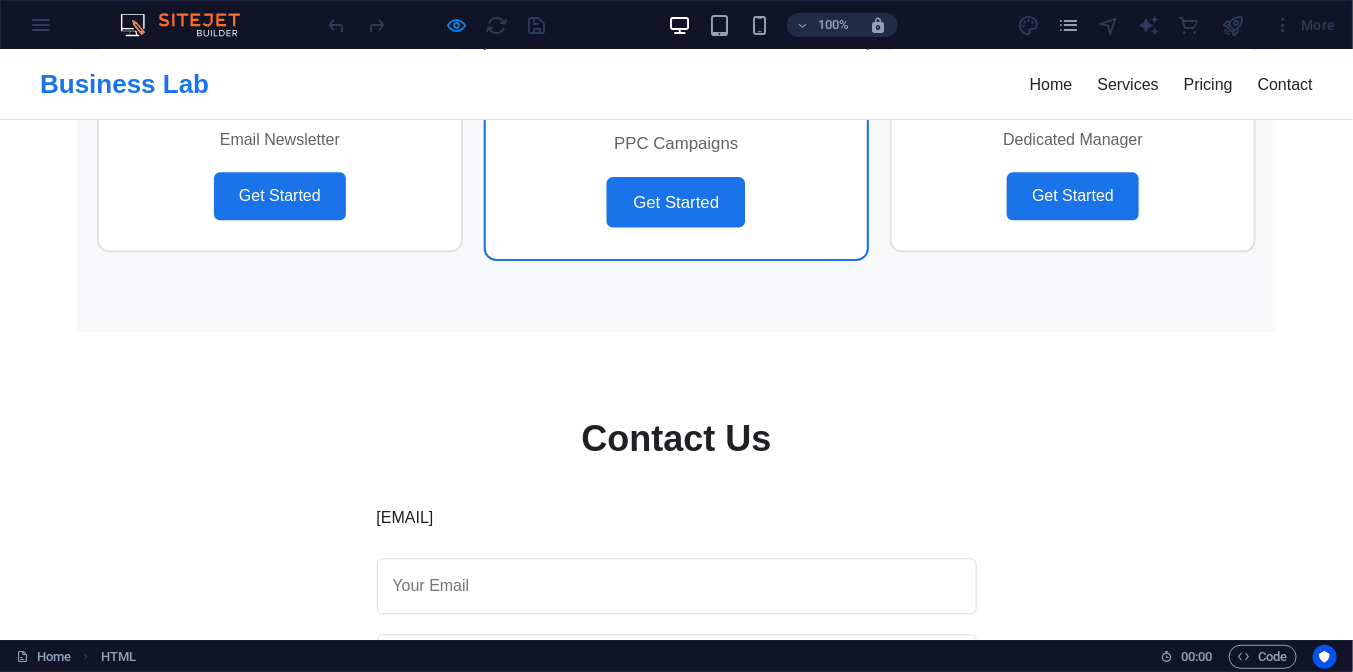 scroll, scrollTop: 1630, scrollLeft: 0, axis: vertical 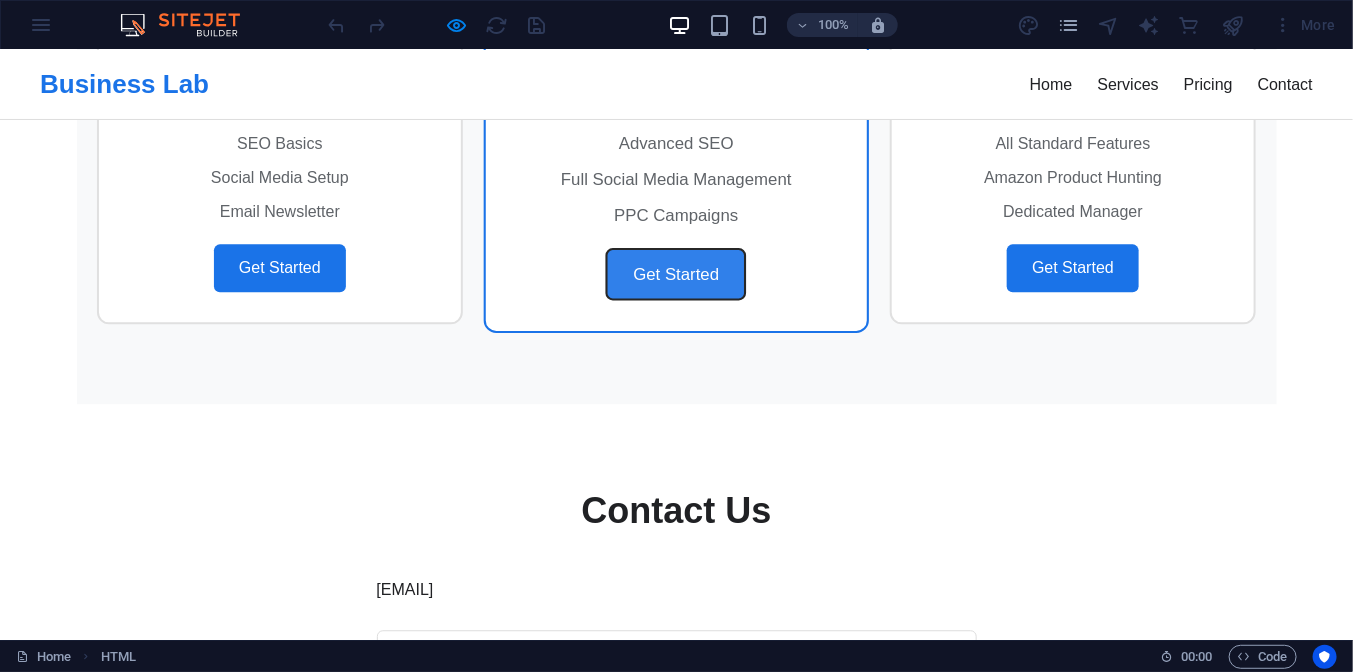 click on "Get Started" at bounding box center (676, 273) 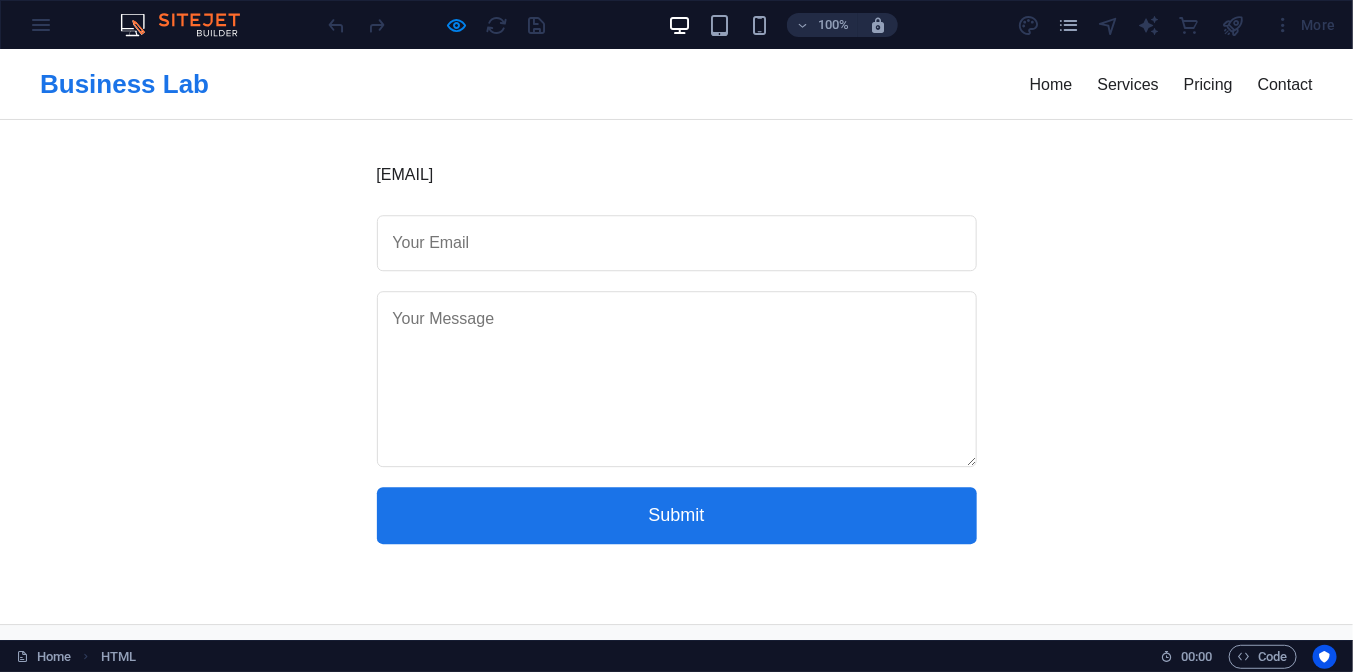 scroll, scrollTop: 2130, scrollLeft: 0, axis: vertical 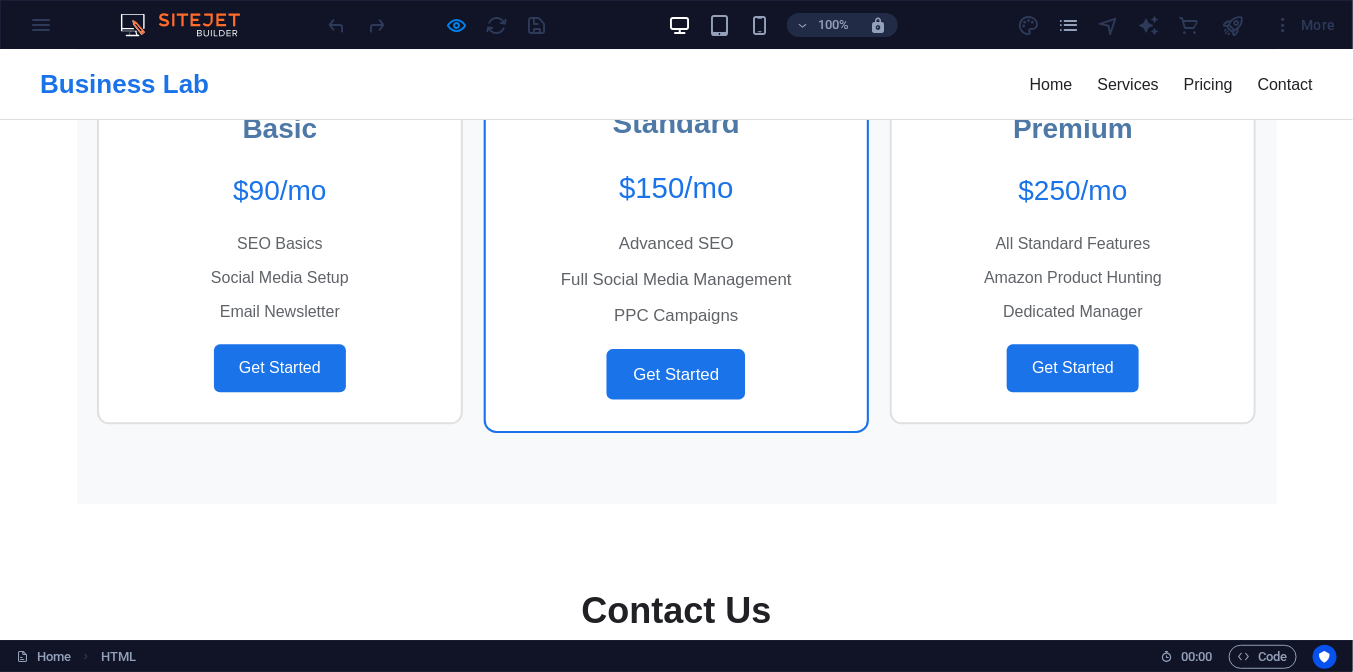 click on "100% More" at bounding box center (676, 25) 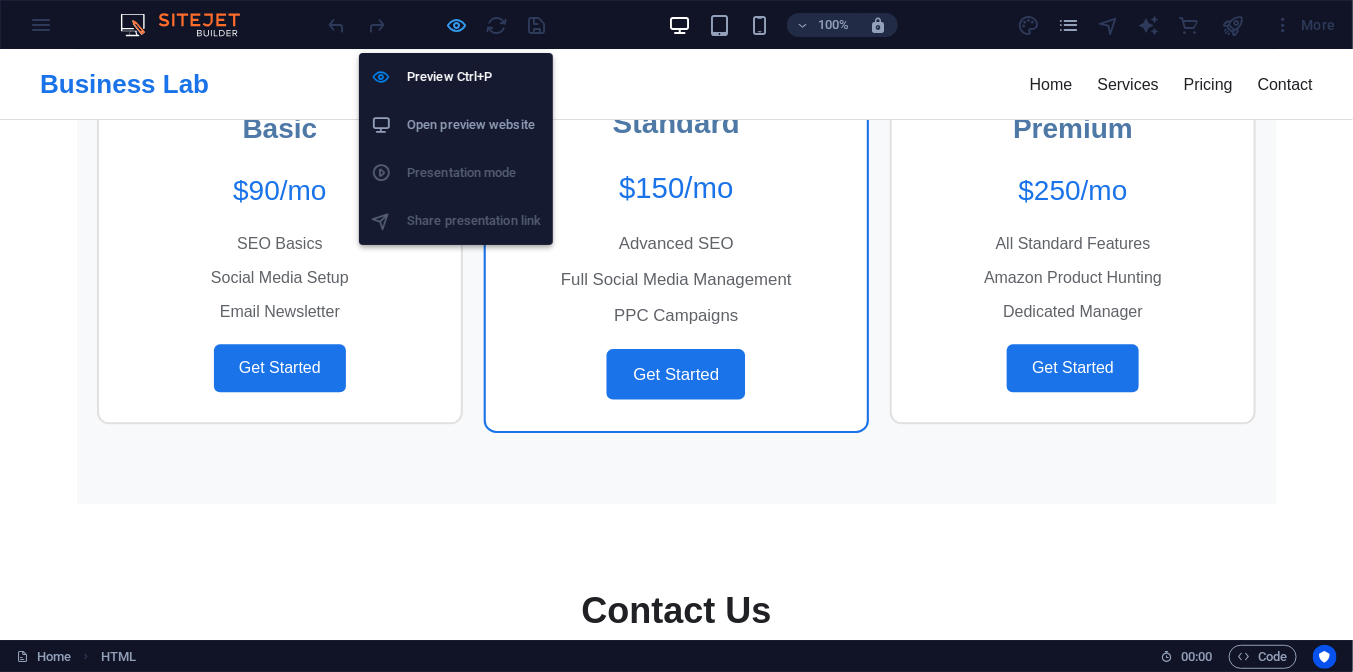 click at bounding box center [457, 25] 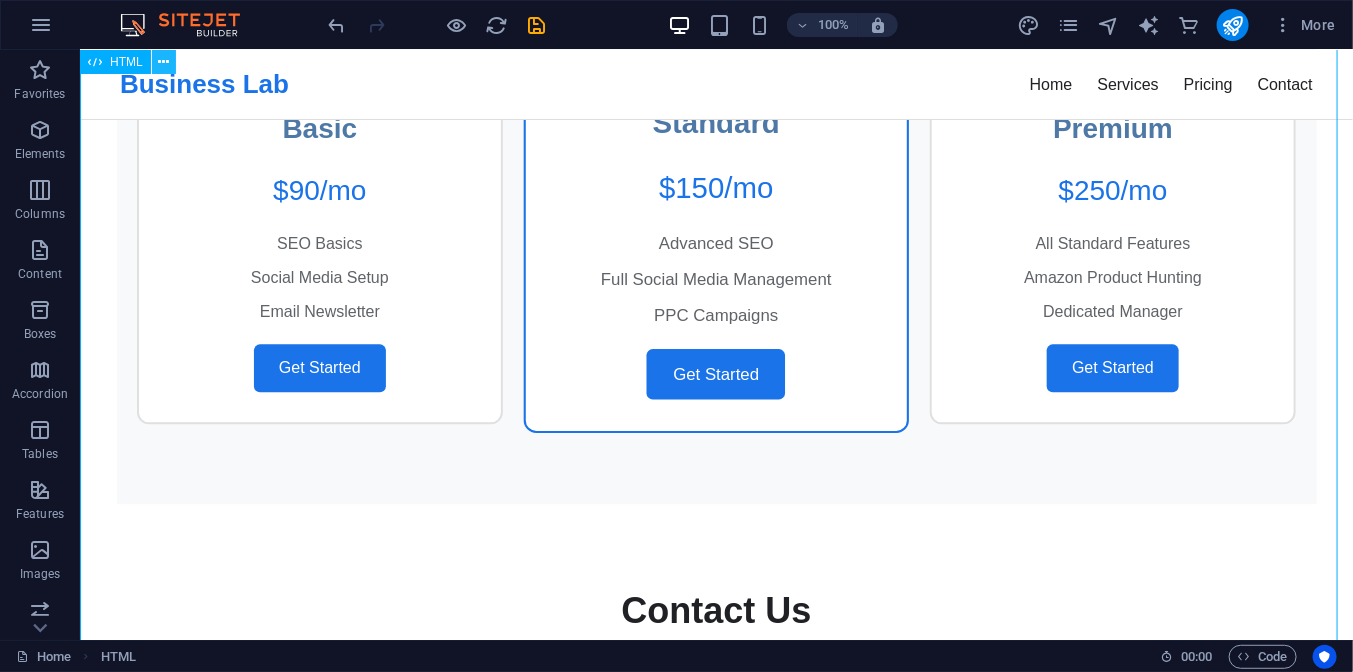 click at bounding box center [164, 62] 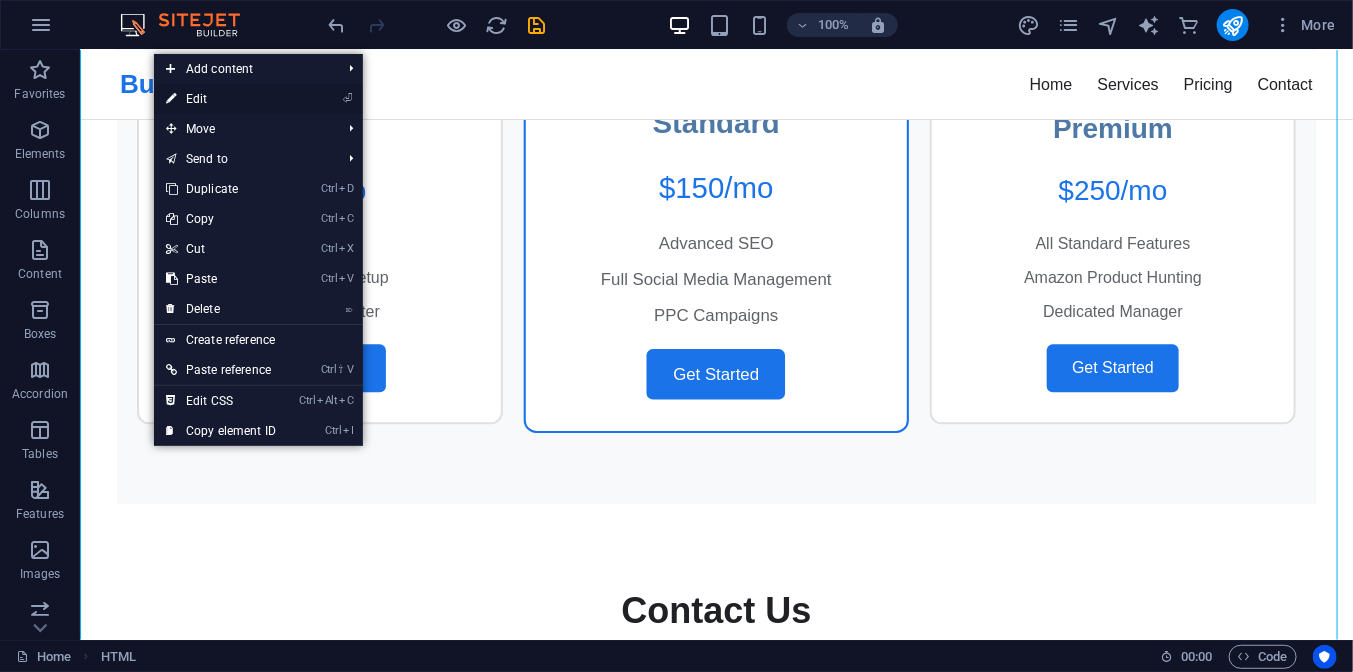 click on "⏎  Edit" at bounding box center [221, 99] 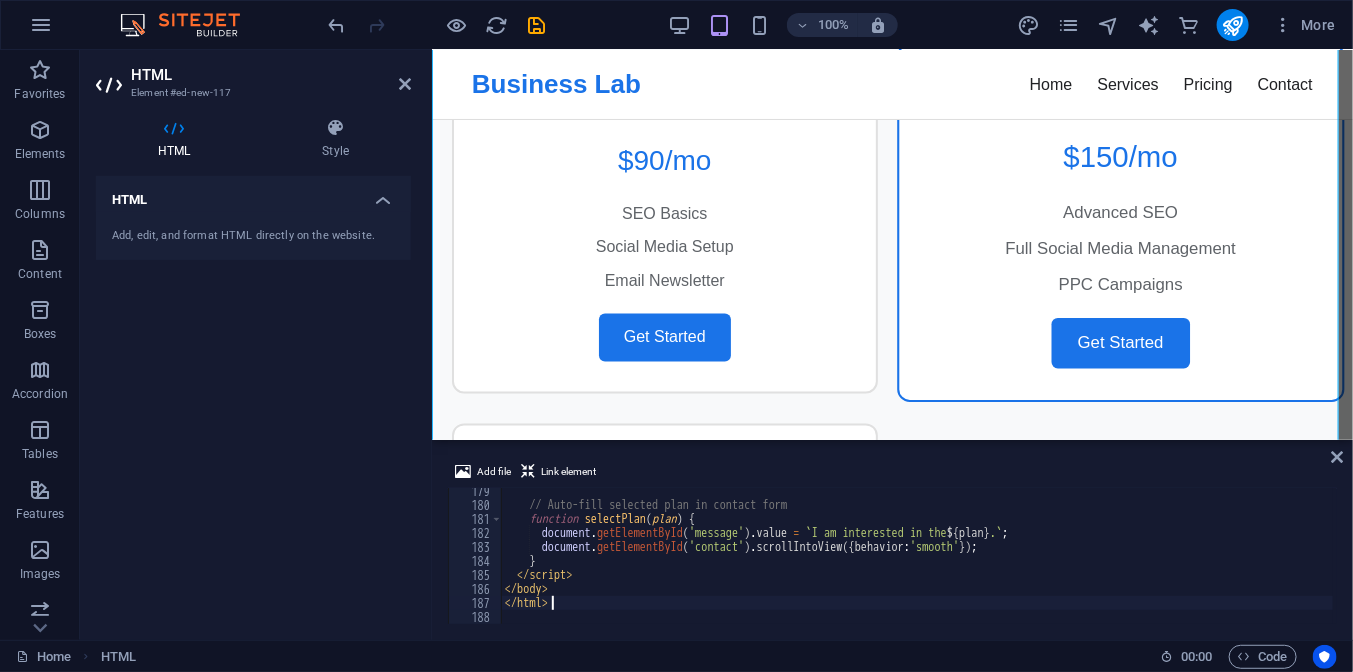 click on "// Auto-fill selected plan in contact form      function   selectPlan ( plan )   {         document . getElementById ( 'message' ) . value   =   ` I am interested in the  ${ plan } . ` ;         document . getElementById ( 'contact' ) . scrollIntoView ({ behavior : 'smooth' }) ;      }    </ script > </ body > </ html >" at bounding box center (1222, 564) 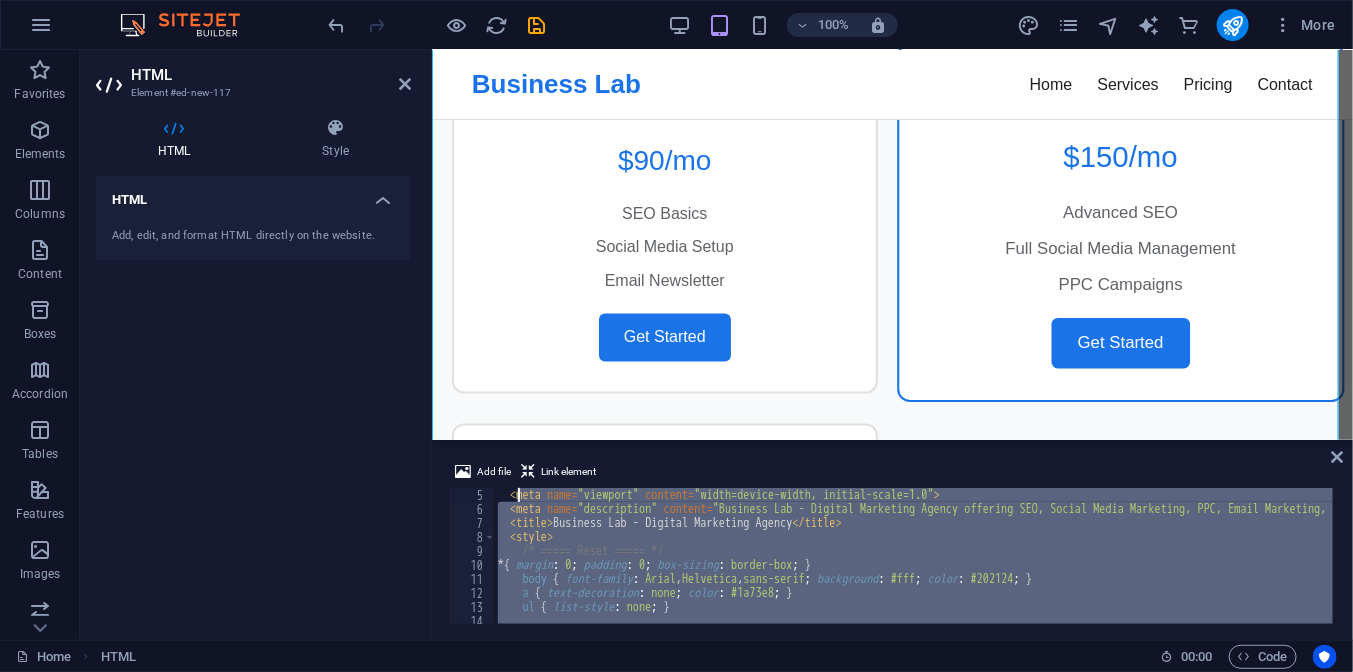 scroll, scrollTop: 0, scrollLeft: 0, axis: both 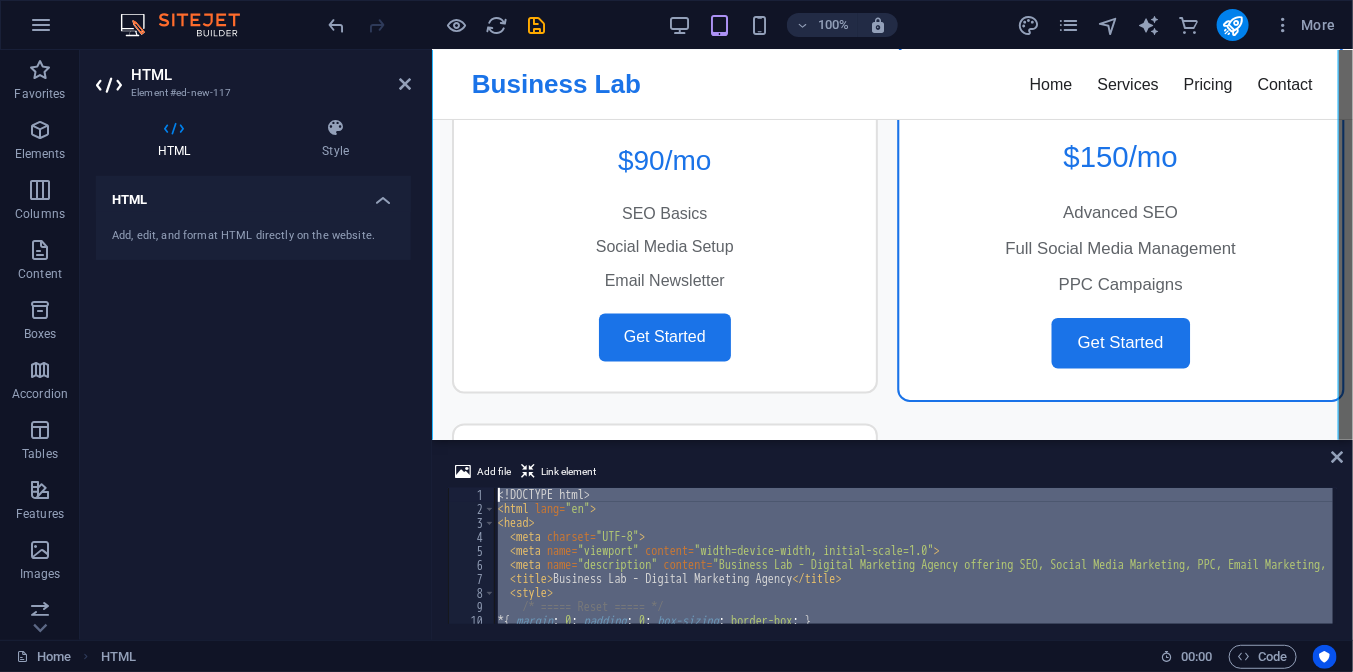 drag, startPoint x: 552, startPoint y: 526, endPoint x: 538, endPoint y: 487, distance: 41.4367 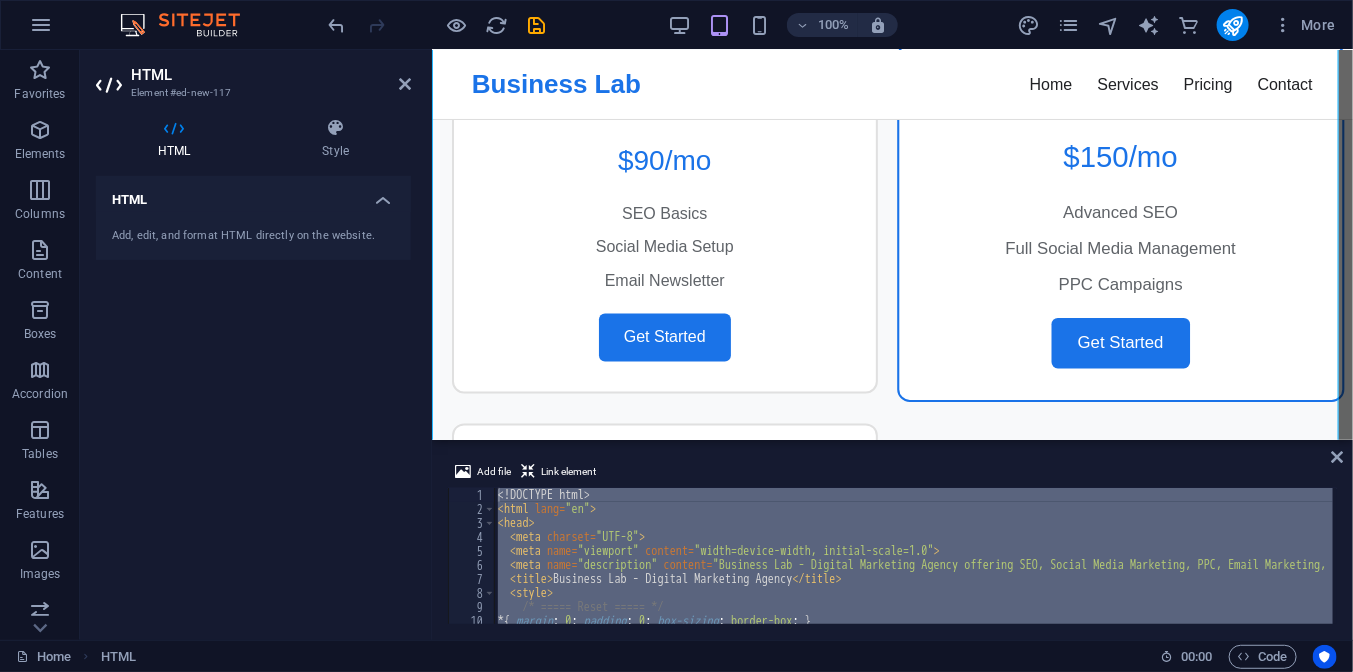 drag, startPoint x: 538, startPoint y: 487, endPoint x: 532, endPoint y: 551, distance: 64.28063 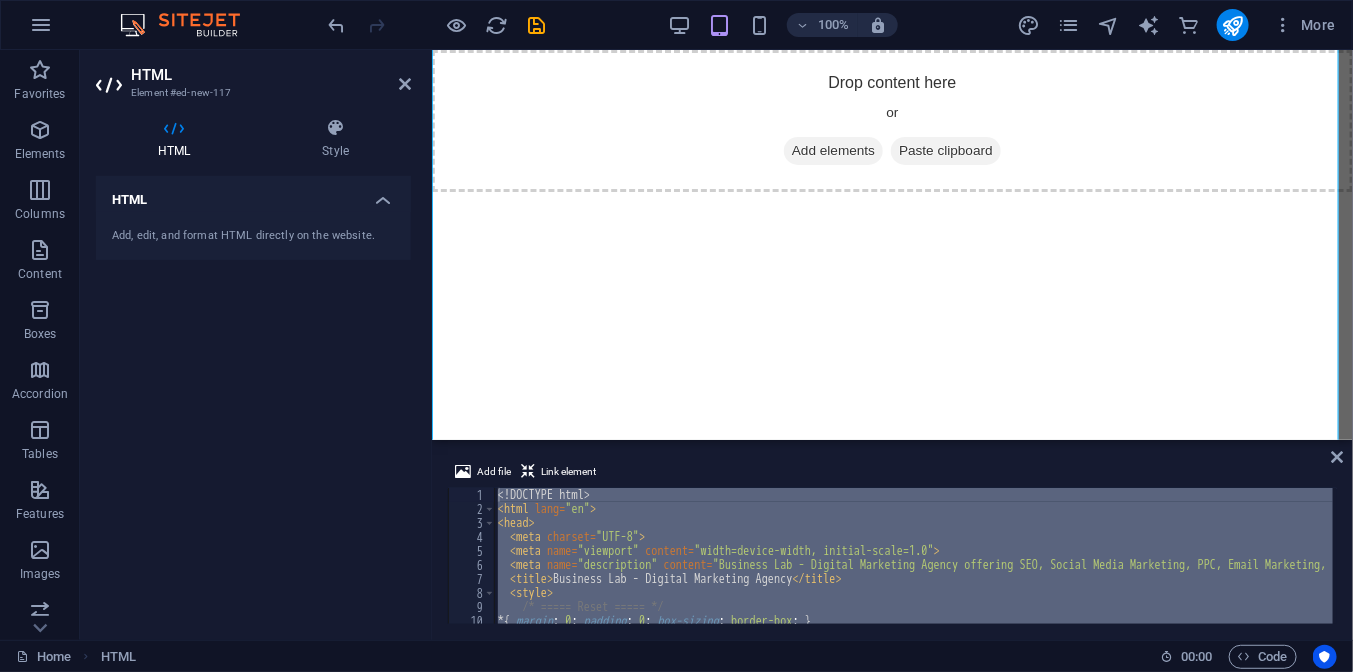 scroll, scrollTop: 0, scrollLeft: 0, axis: both 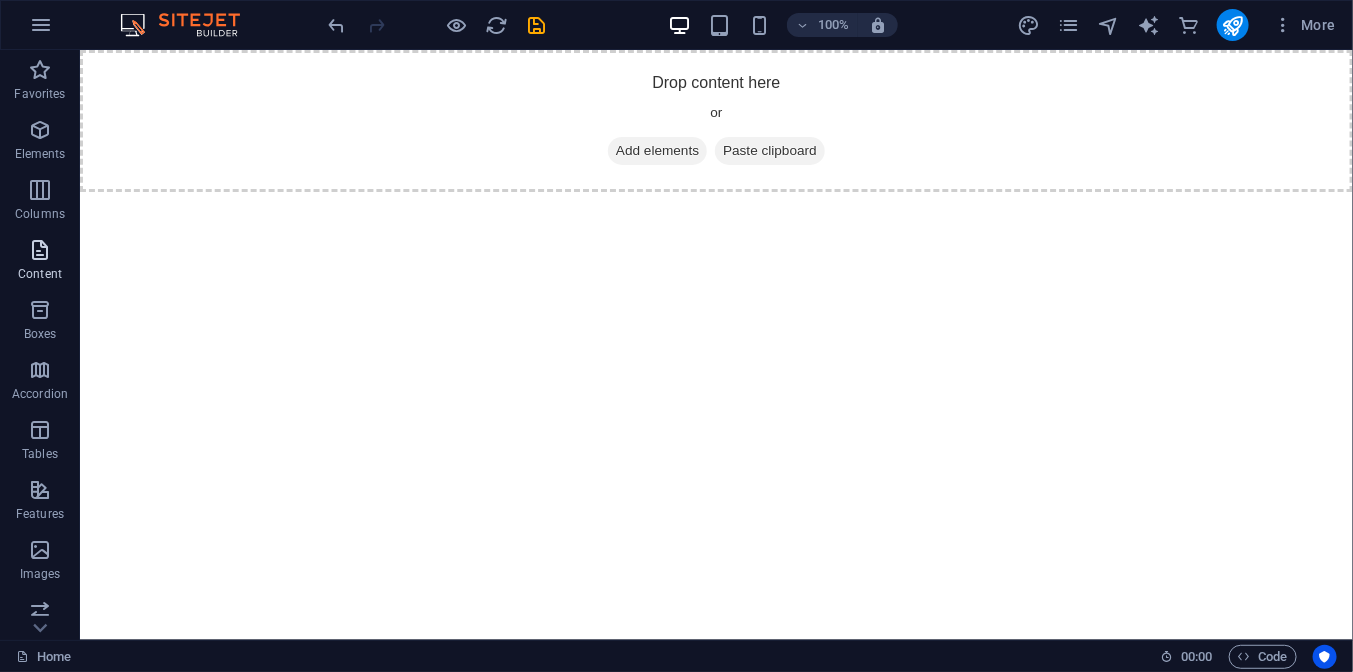 click on "Content" at bounding box center (40, 262) 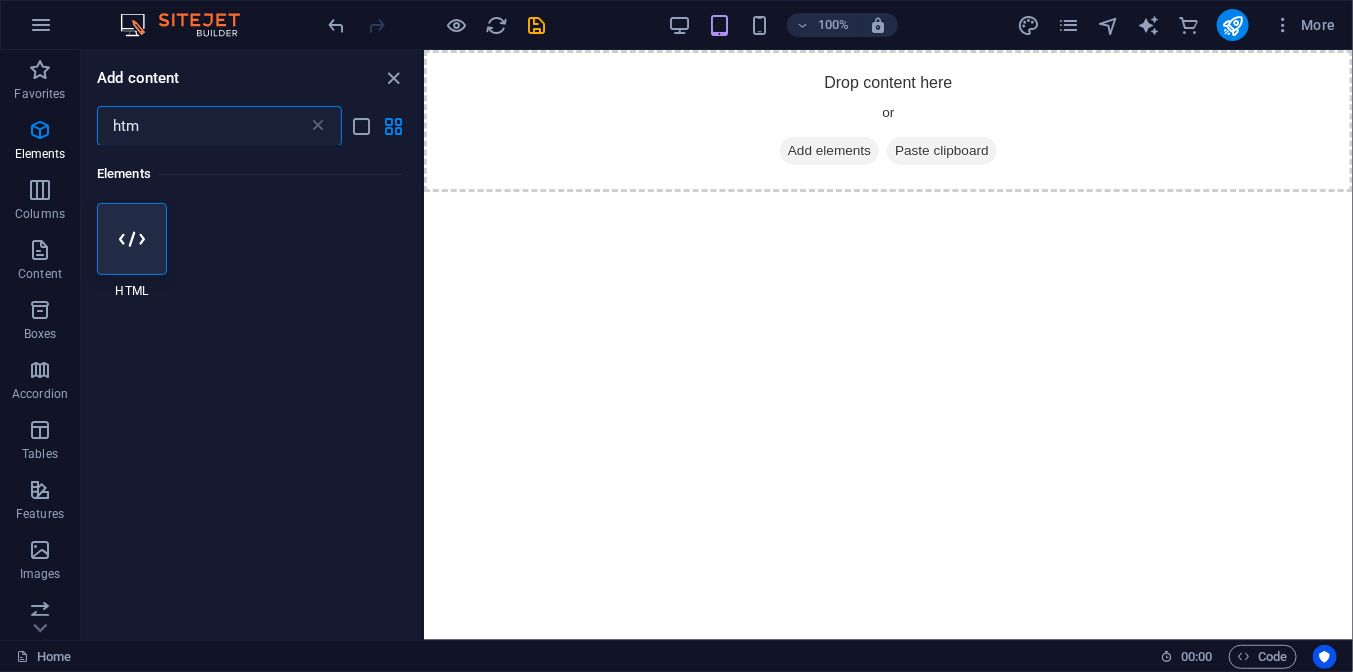scroll, scrollTop: 0, scrollLeft: 0, axis: both 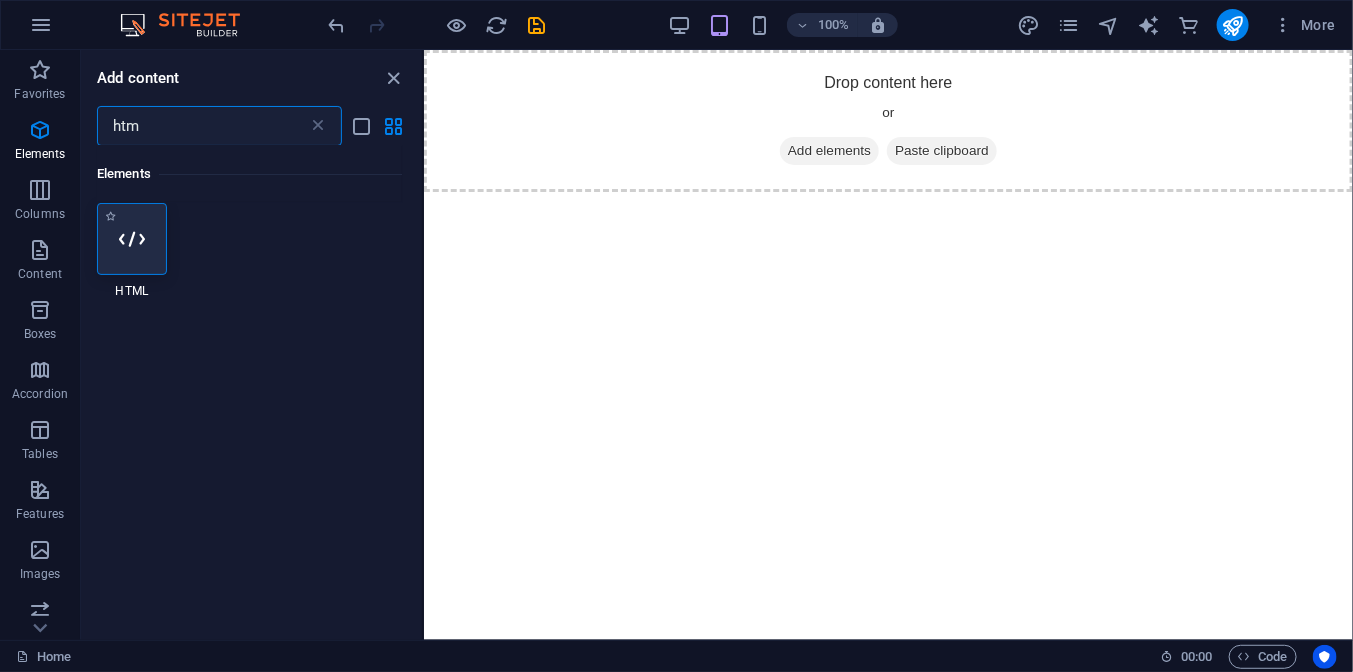 type on "htm" 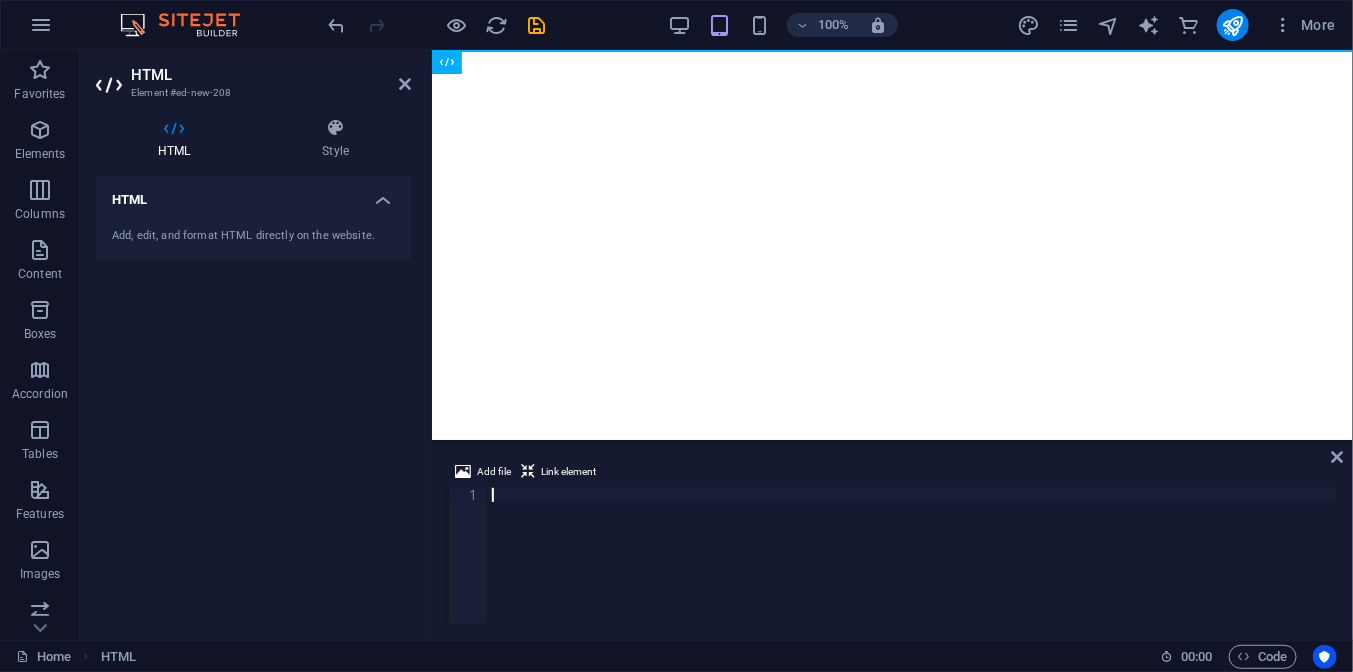 scroll, scrollTop: 2972, scrollLeft: 0, axis: vertical 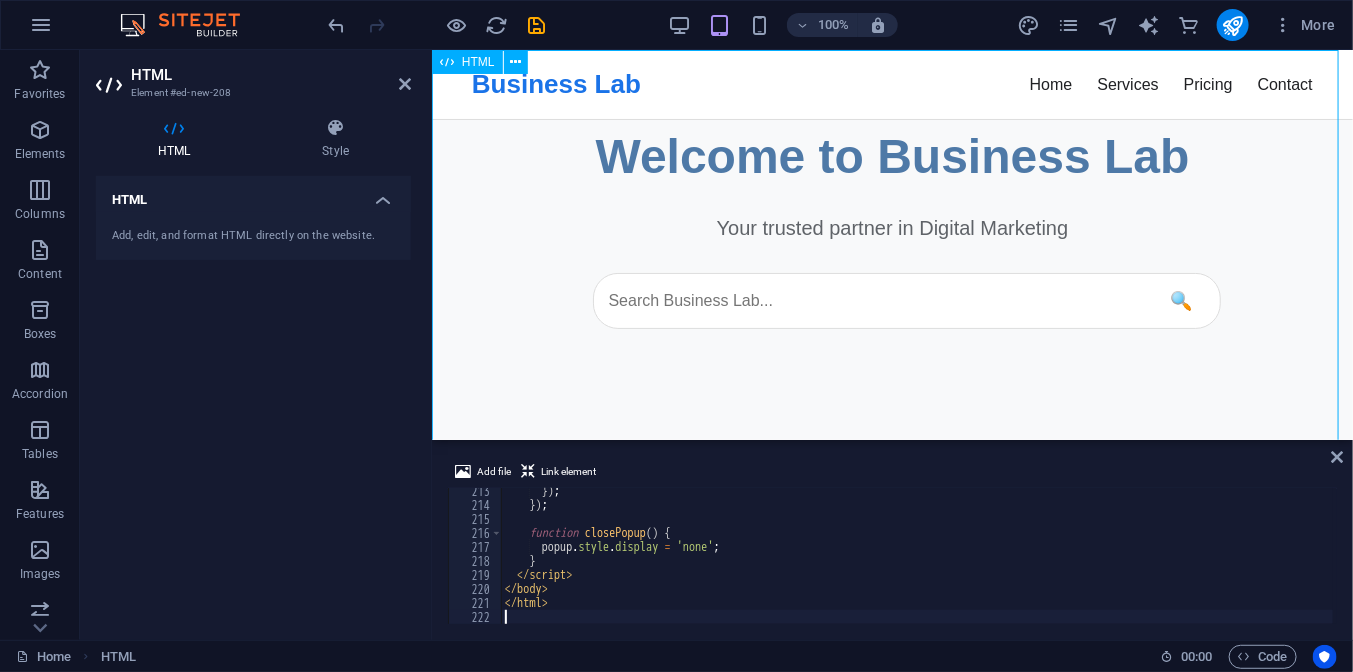 click on "Business Lab - Digital Marketing Agency
Business Lab
☰
Home
Services
Pricing
Contact
Welcome to Business Lab
Your trusted partner in Digital Marketing
🔍
Our Expertise
SEO Optimization Rank higher on search engines and attract quality traffic.
Social Media Marketing Engage and grow your audience across all platforms.
PPC Campaigns Drive instant results with data-driven ad campaigns.
Email Marketing Convert leads into loyal clients with powerful campaigns.
Amazon Product Hunting Discover profitable products to skyrocket your FBA business.
Choose Your Plan
Basic
$90 /mo
SEO Basics
Social Media Setup
Email Newsletter
Get Started
/mo" at bounding box center [891, 1400] 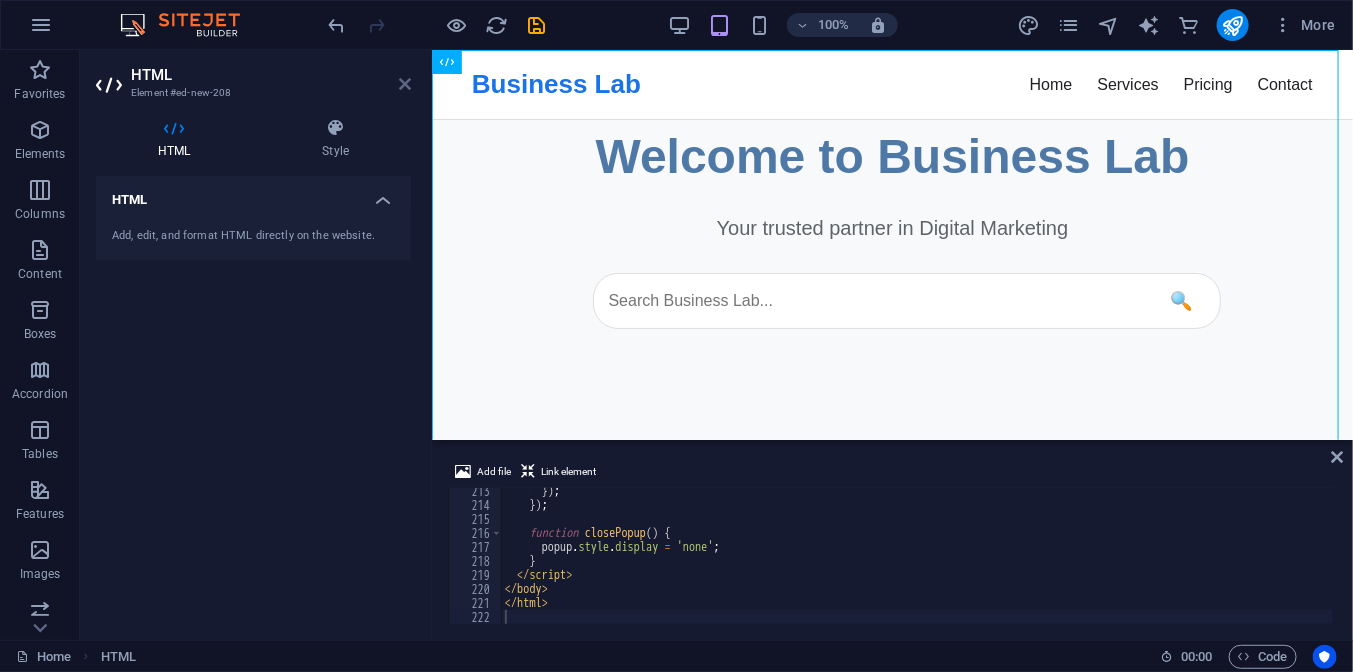 click at bounding box center (405, 84) 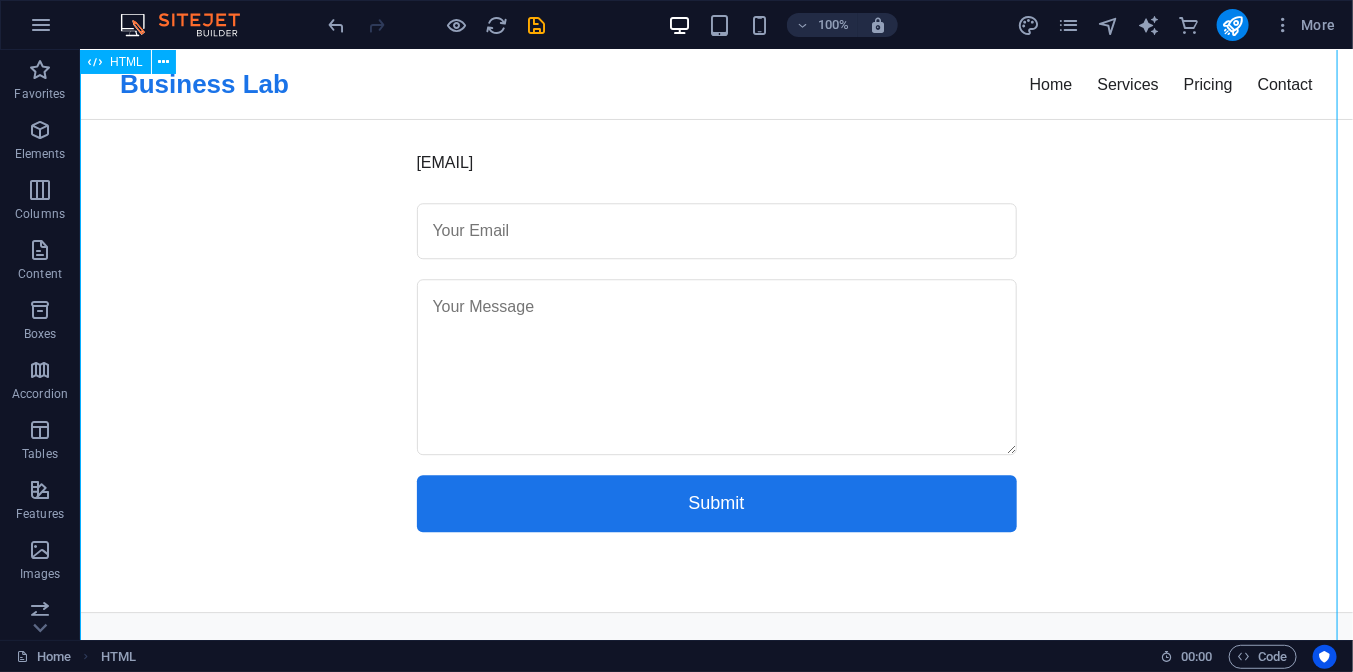 scroll, scrollTop: 2097, scrollLeft: 0, axis: vertical 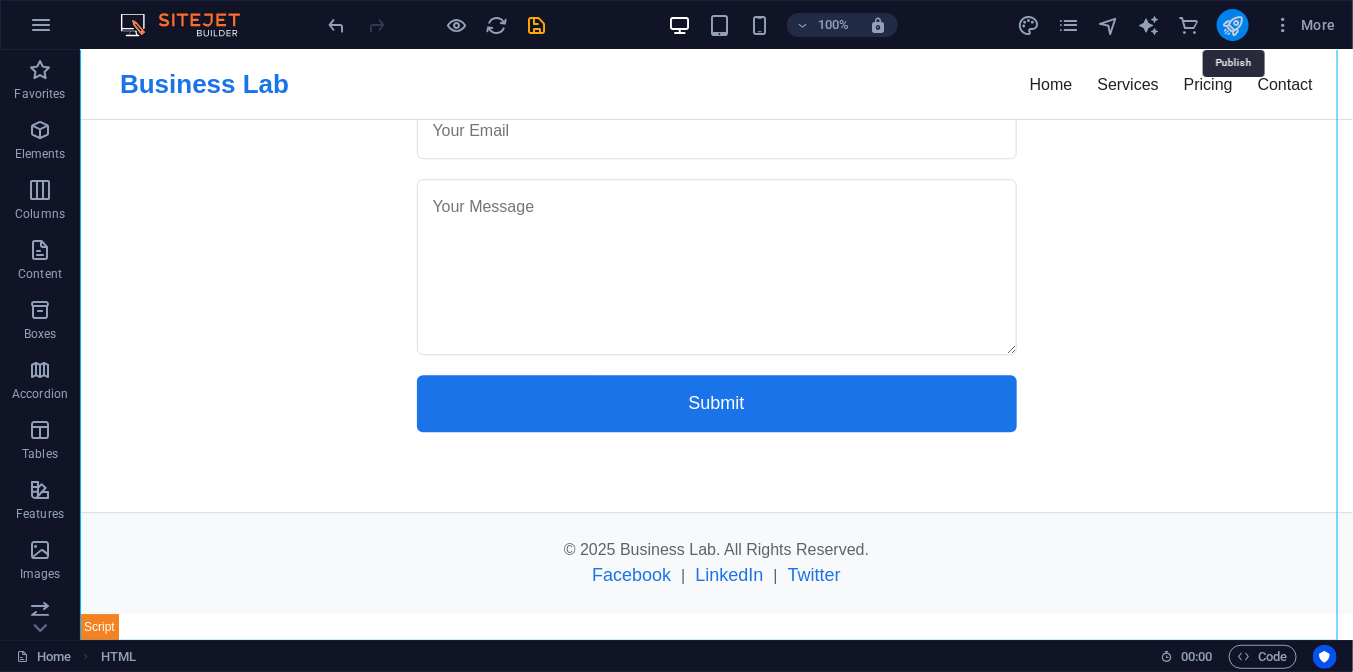 click at bounding box center [1232, 25] 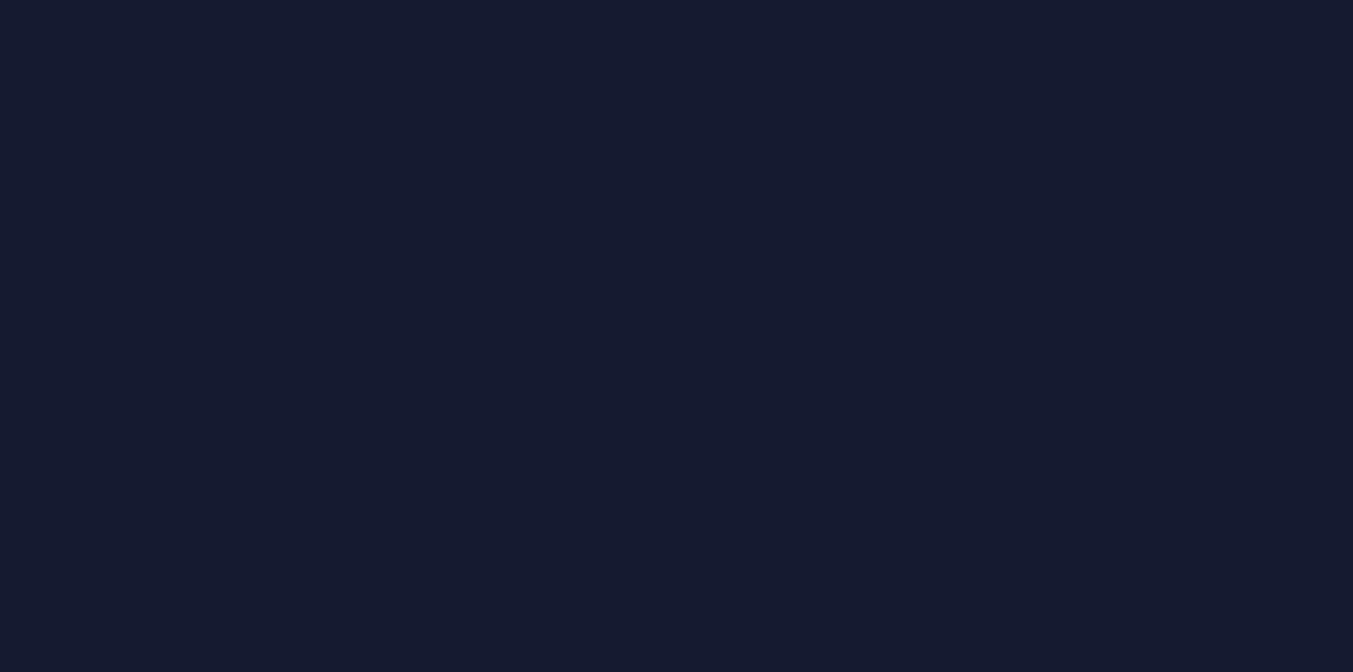 scroll, scrollTop: 0, scrollLeft: 0, axis: both 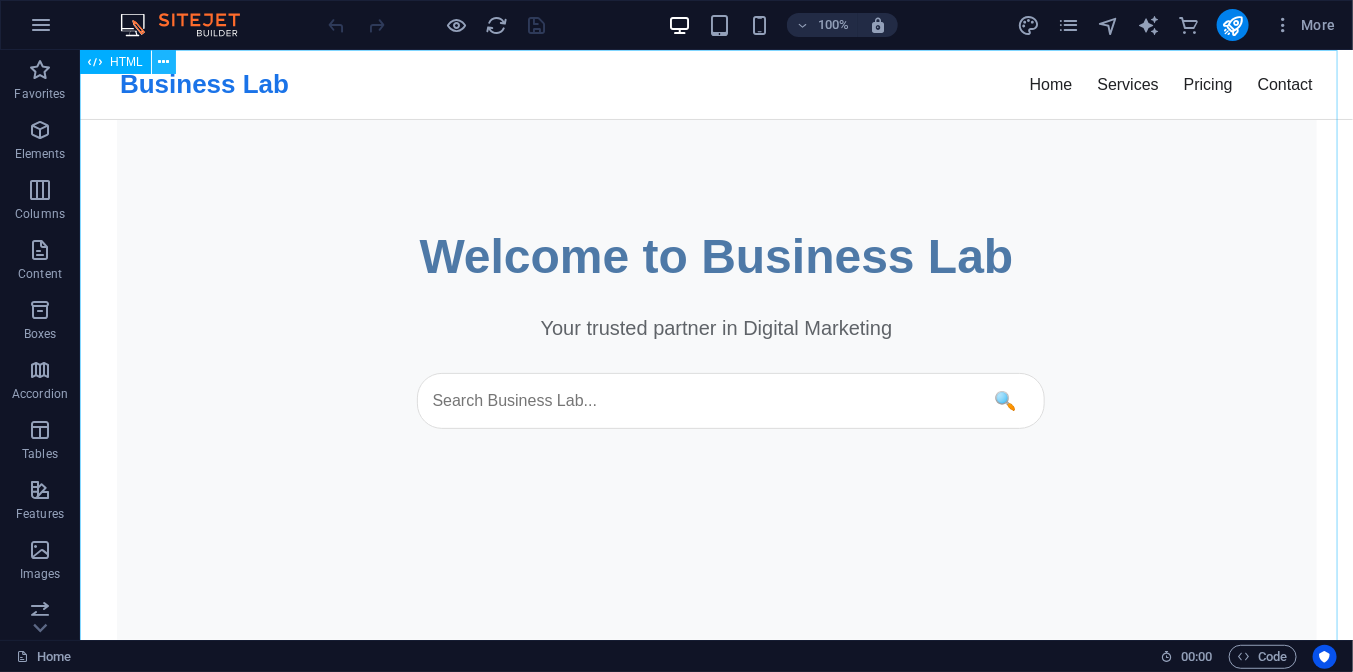 click at bounding box center (163, 62) 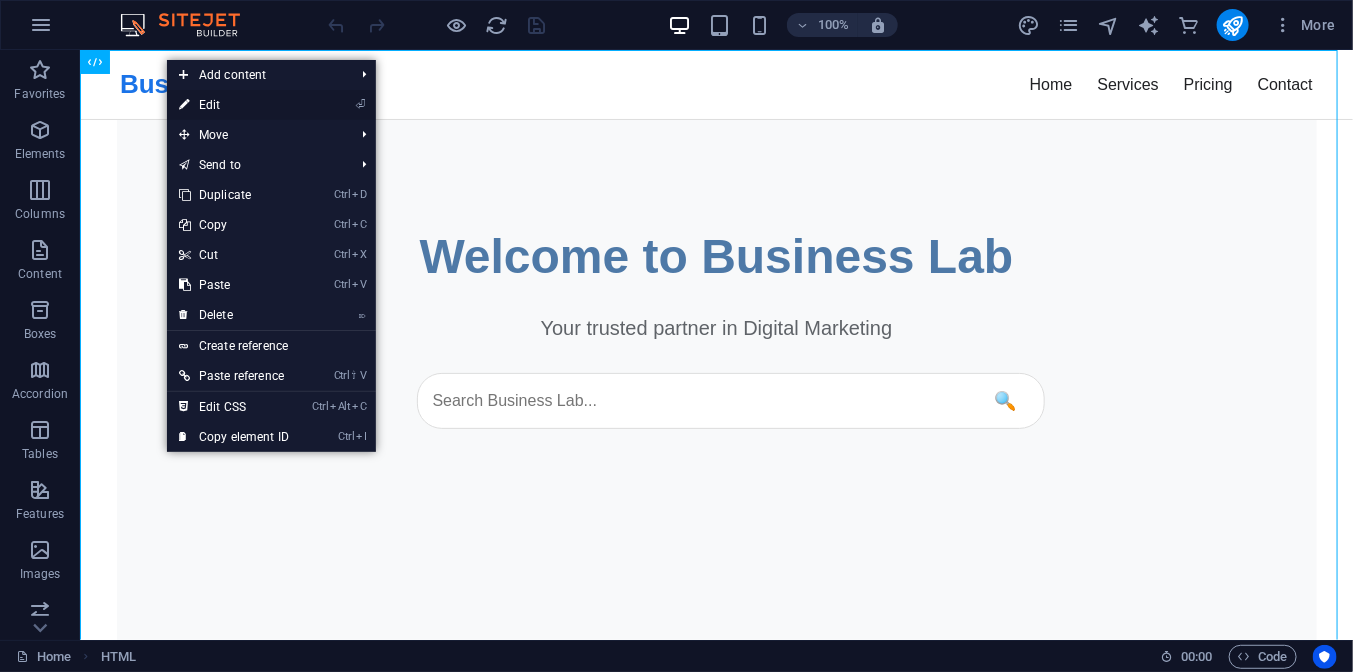 click on "⏎  Edit" at bounding box center [234, 105] 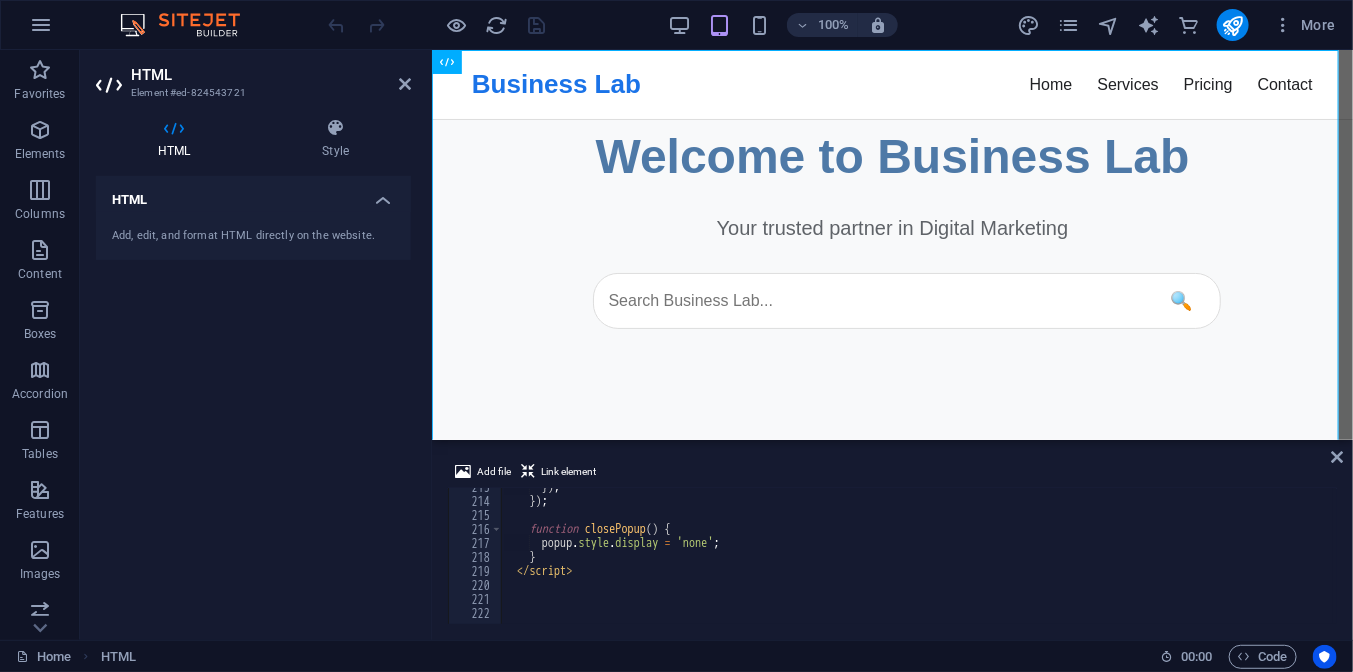 scroll, scrollTop: 2976, scrollLeft: 0, axis: vertical 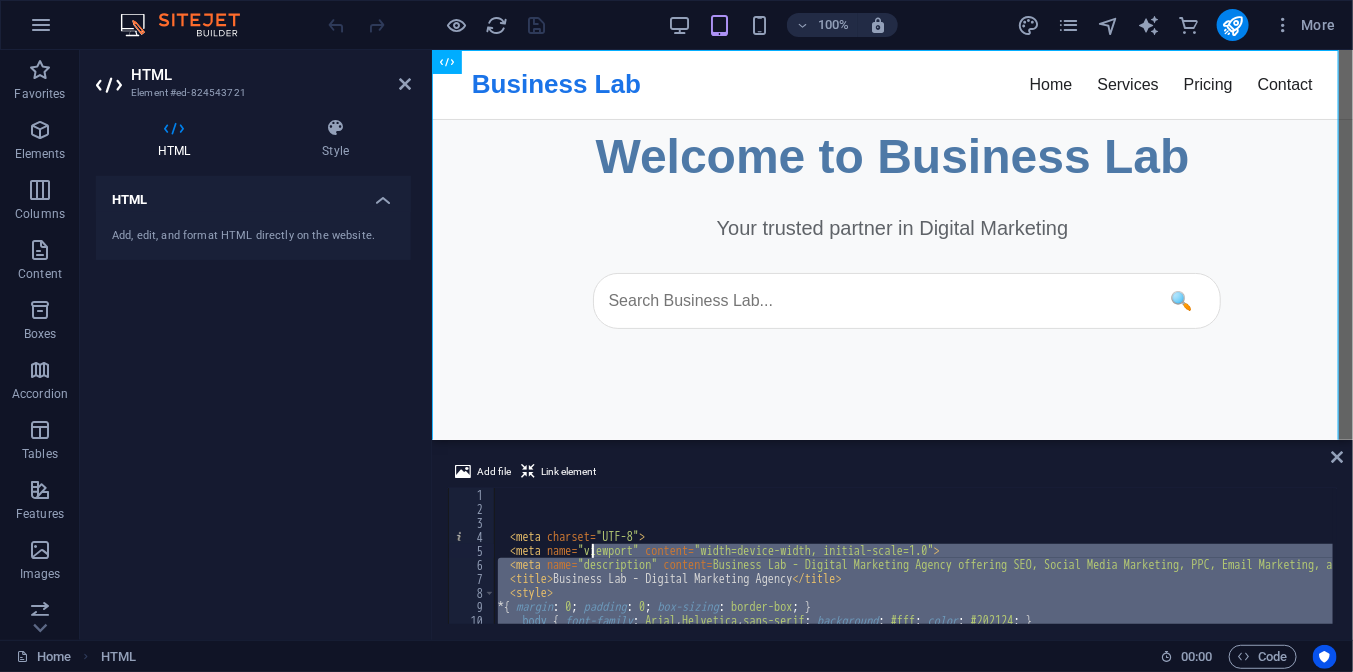 drag, startPoint x: 611, startPoint y: 560, endPoint x: 591, endPoint y: 555, distance: 20.615528 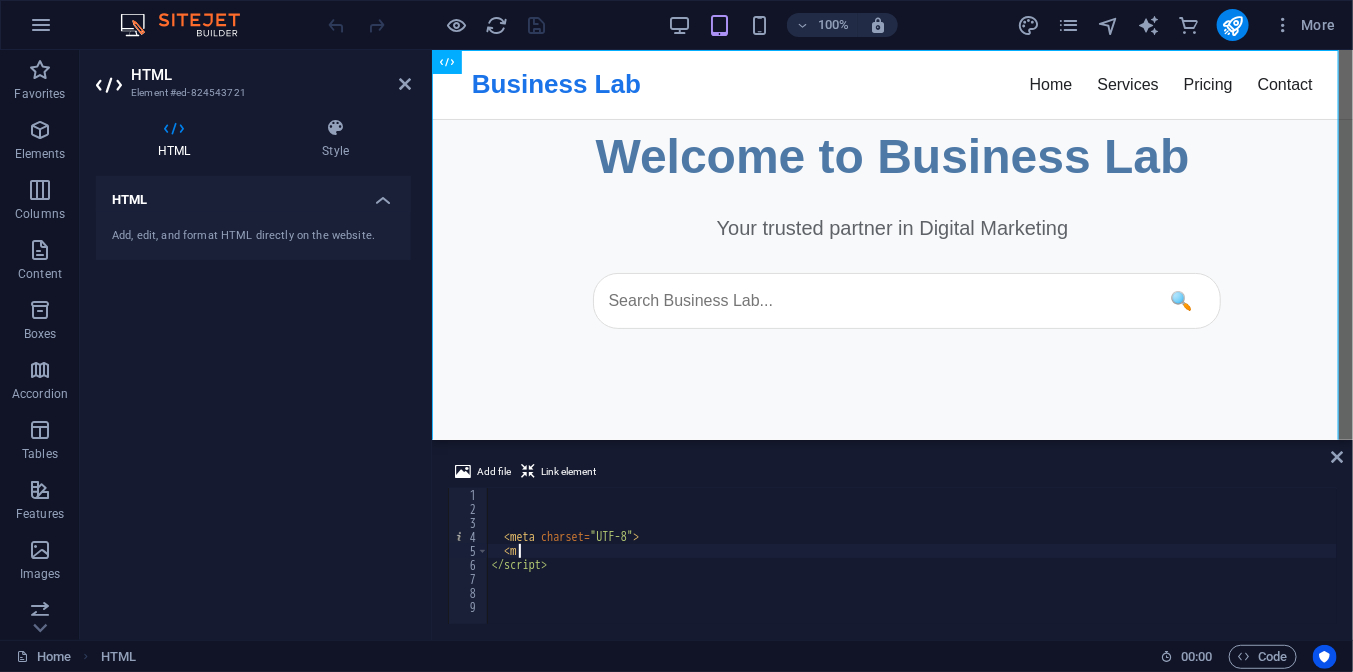 type on "<" 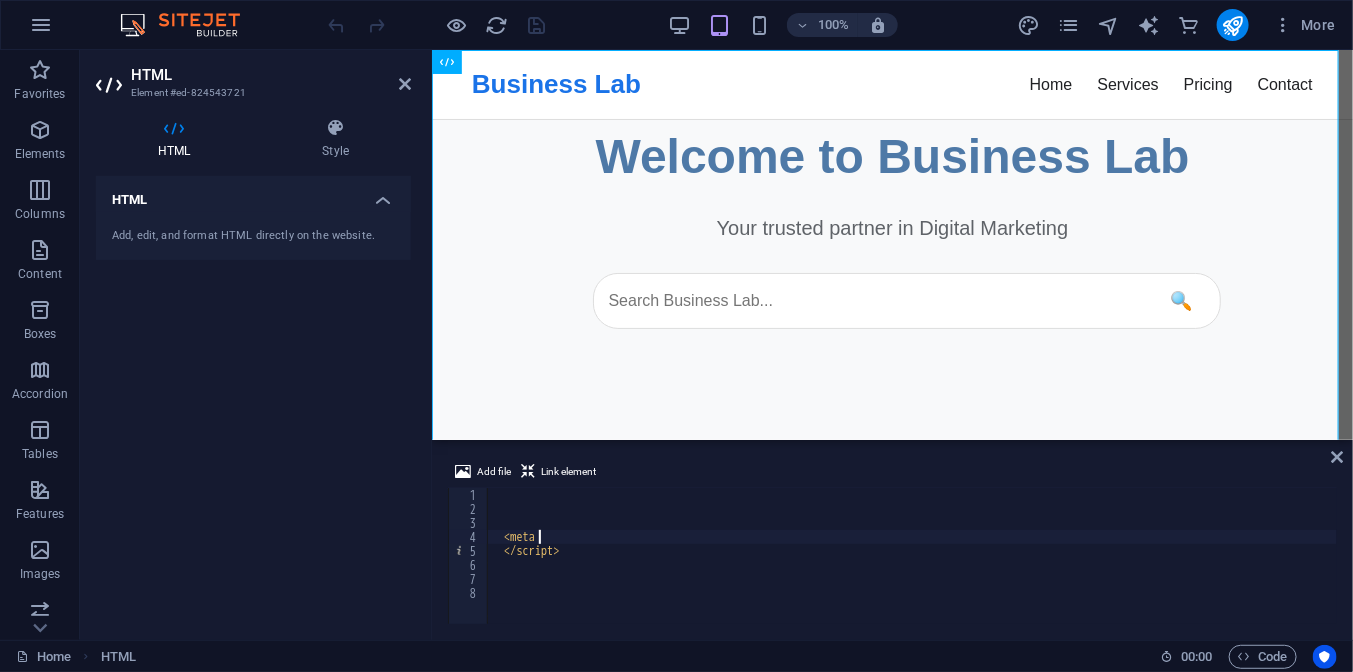 type on "<" 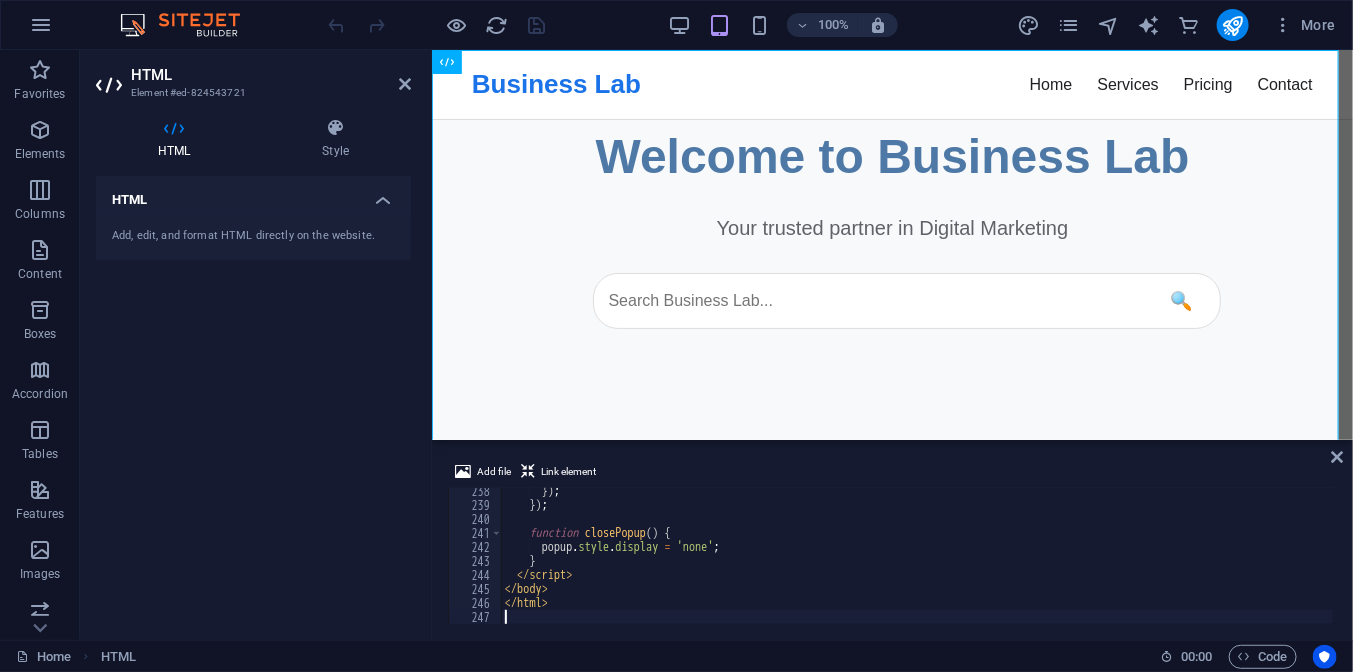 scroll, scrollTop: 3381, scrollLeft: 0, axis: vertical 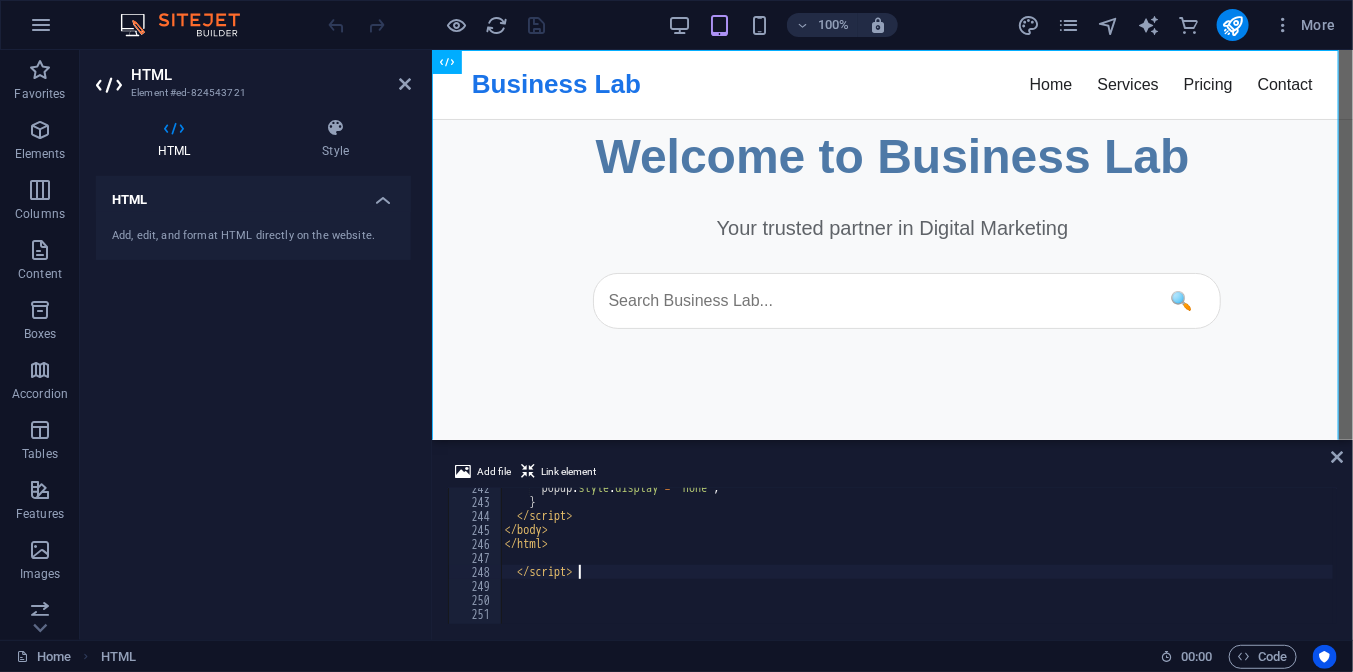 click on "popup . style . display   =   'none' ;      }    </ script > </ body > </ html >    </ script >" at bounding box center (1222, 561) 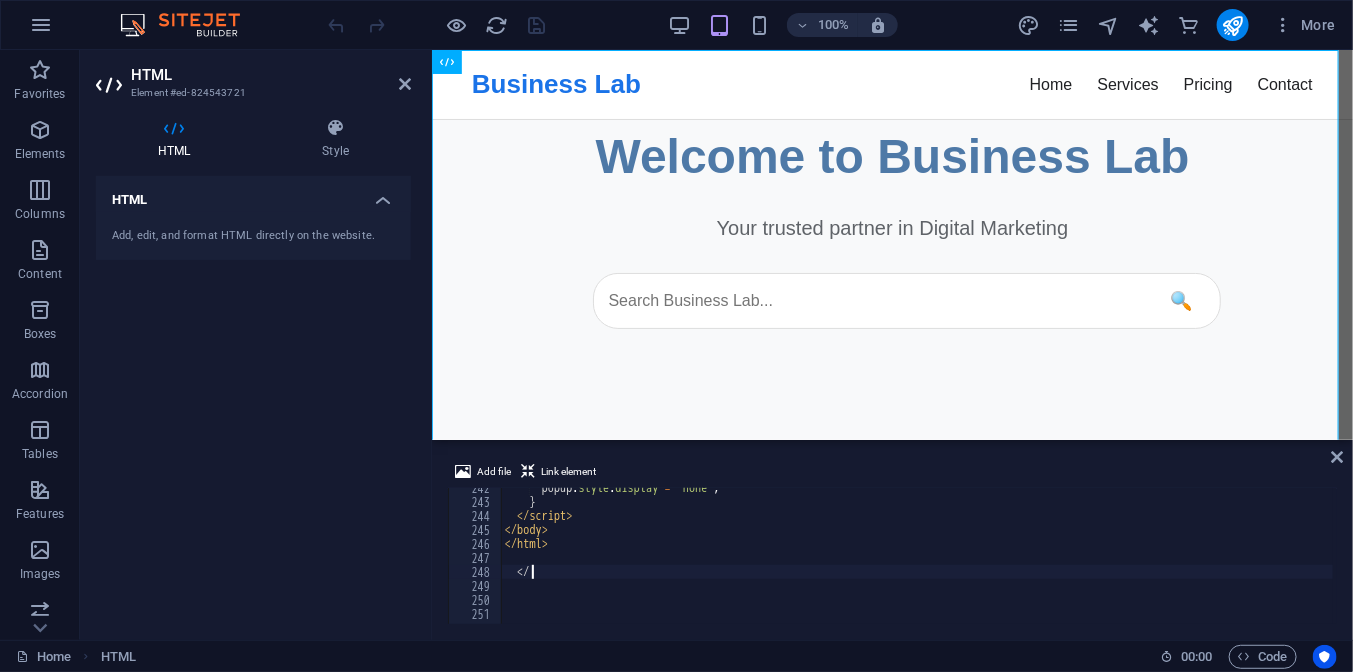 type on "<" 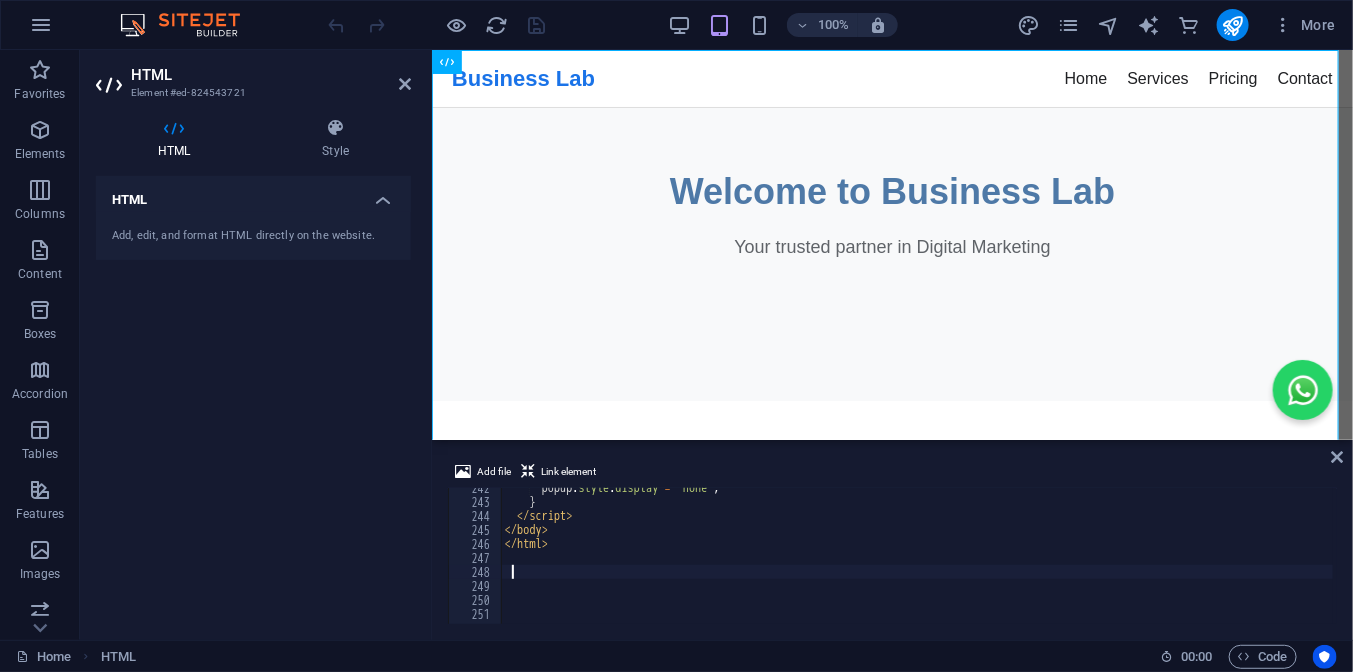 type 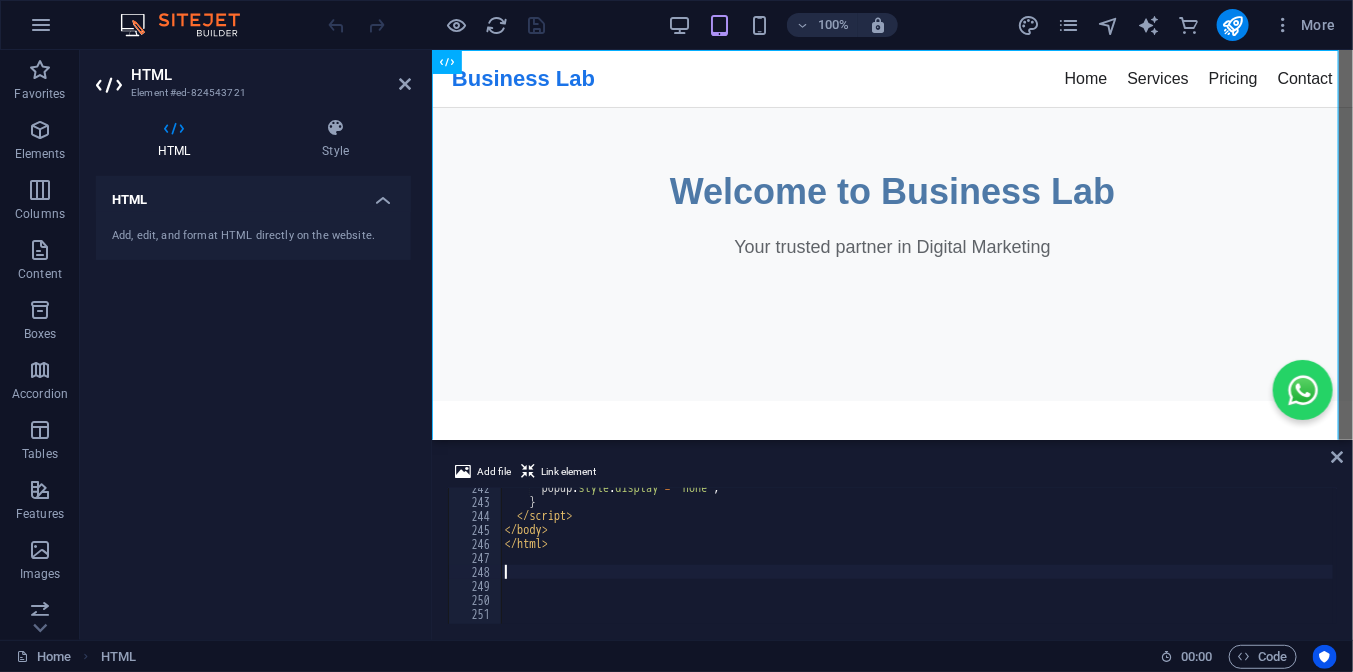 scroll, scrollTop: 3368, scrollLeft: 0, axis: vertical 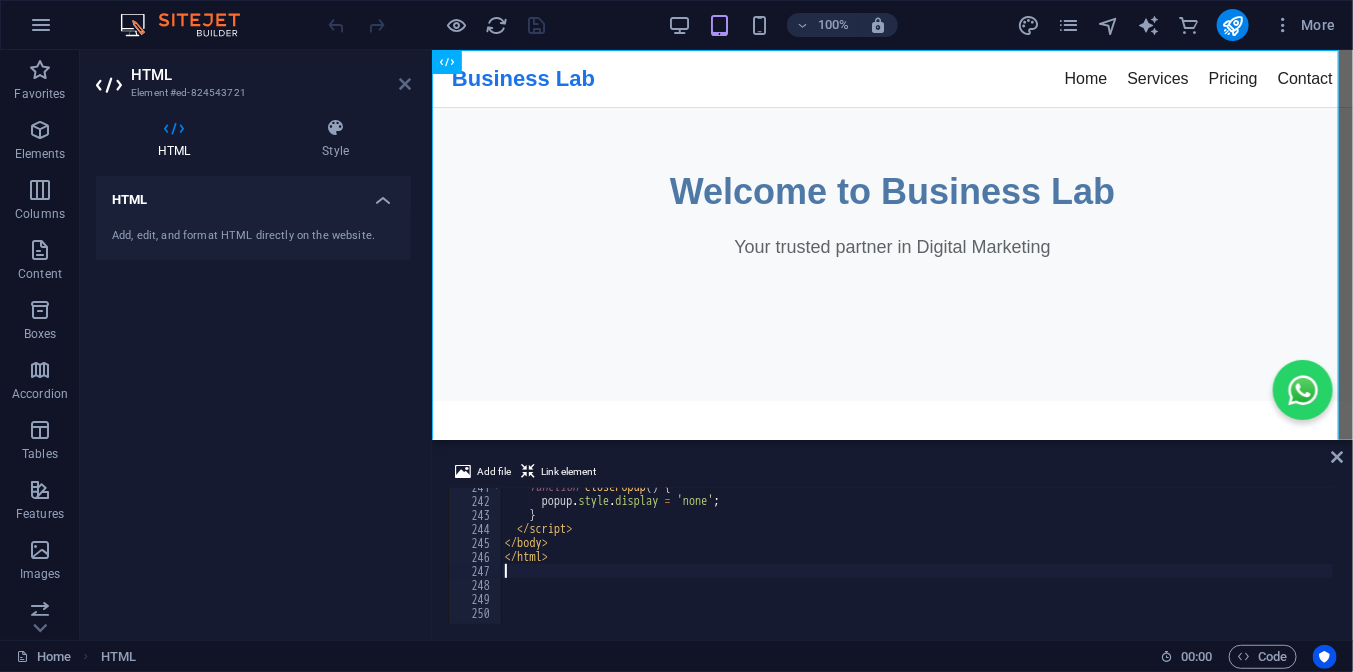 click at bounding box center [405, 84] 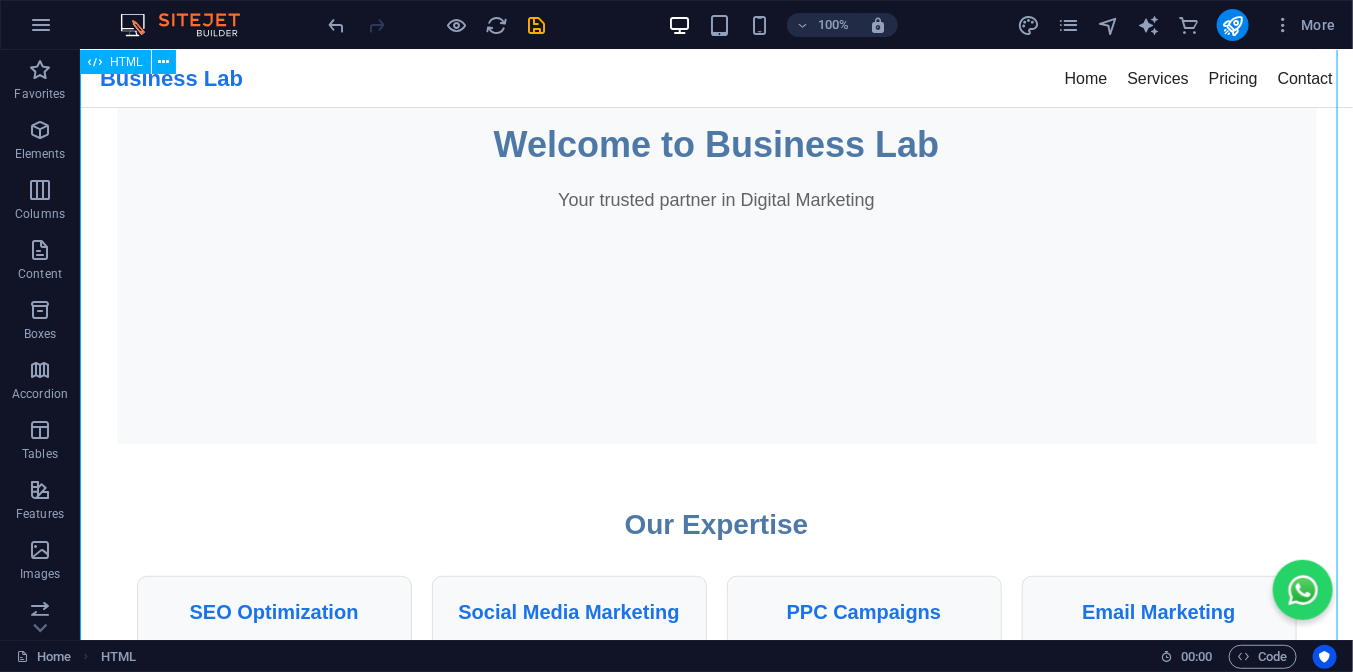 scroll, scrollTop: 0, scrollLeft: 0, axis: both 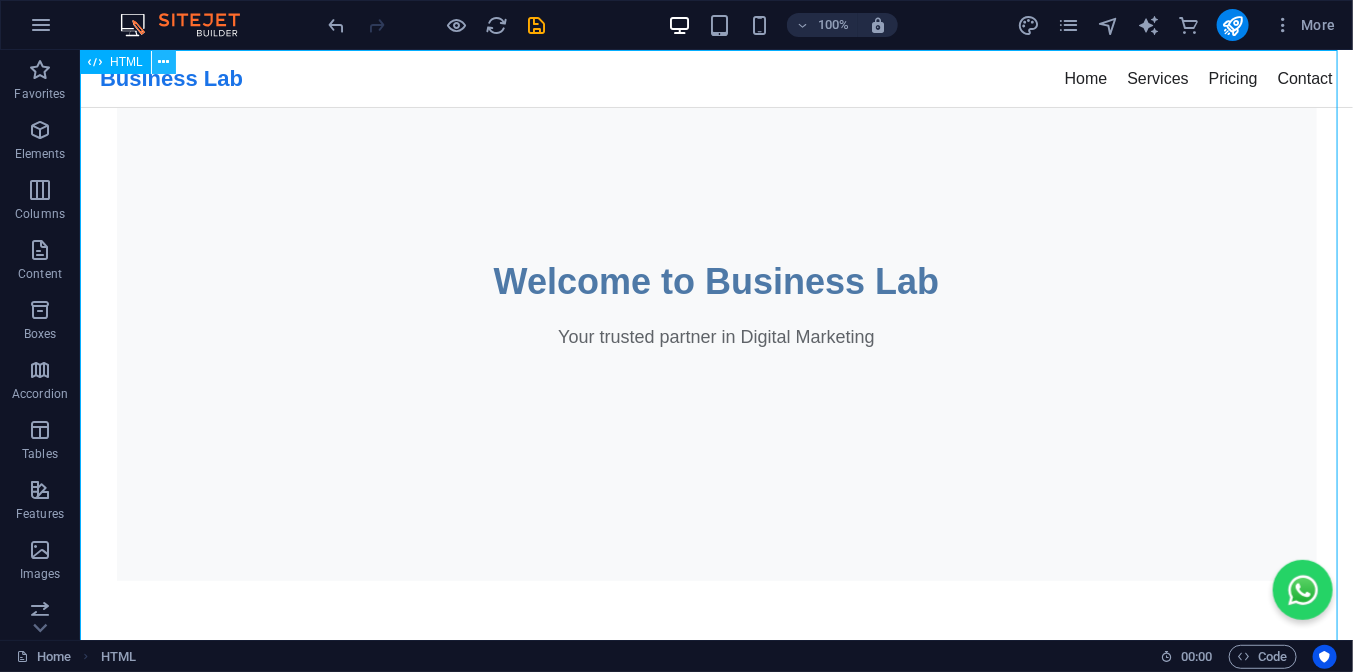 click at bounding box center [163, 62] 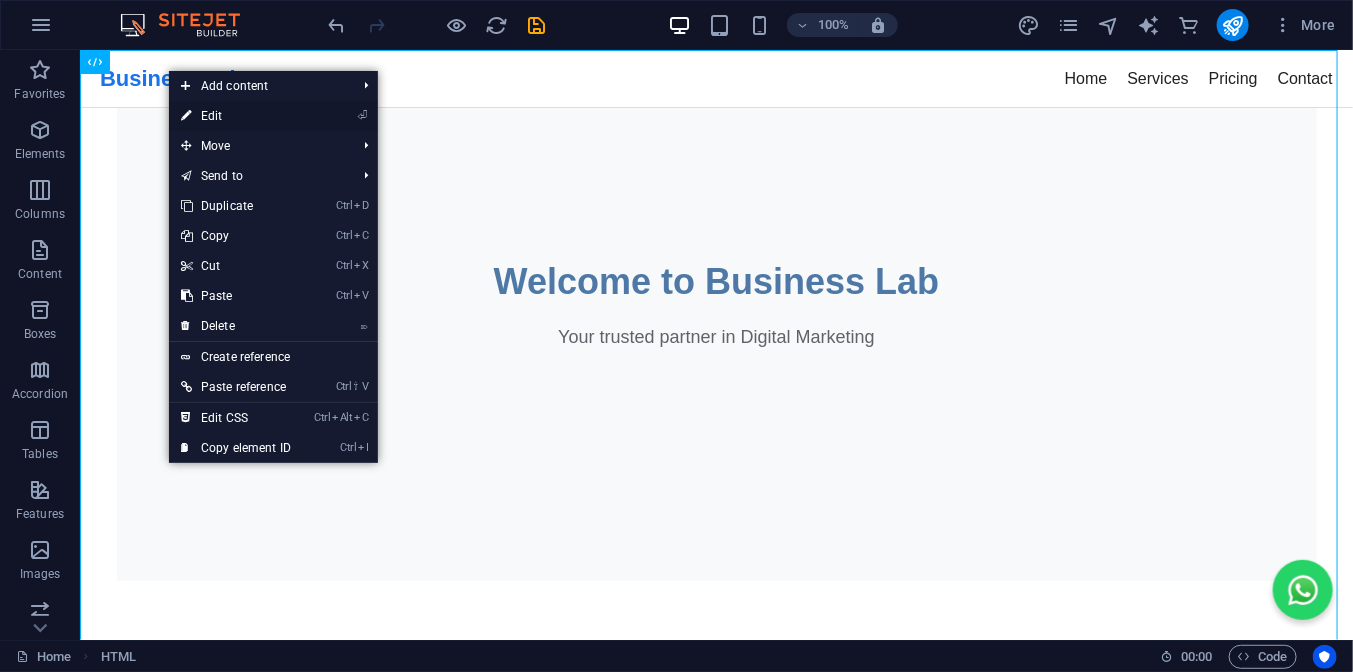 click on "⏎  Edit" at bounding box center (236, 116) 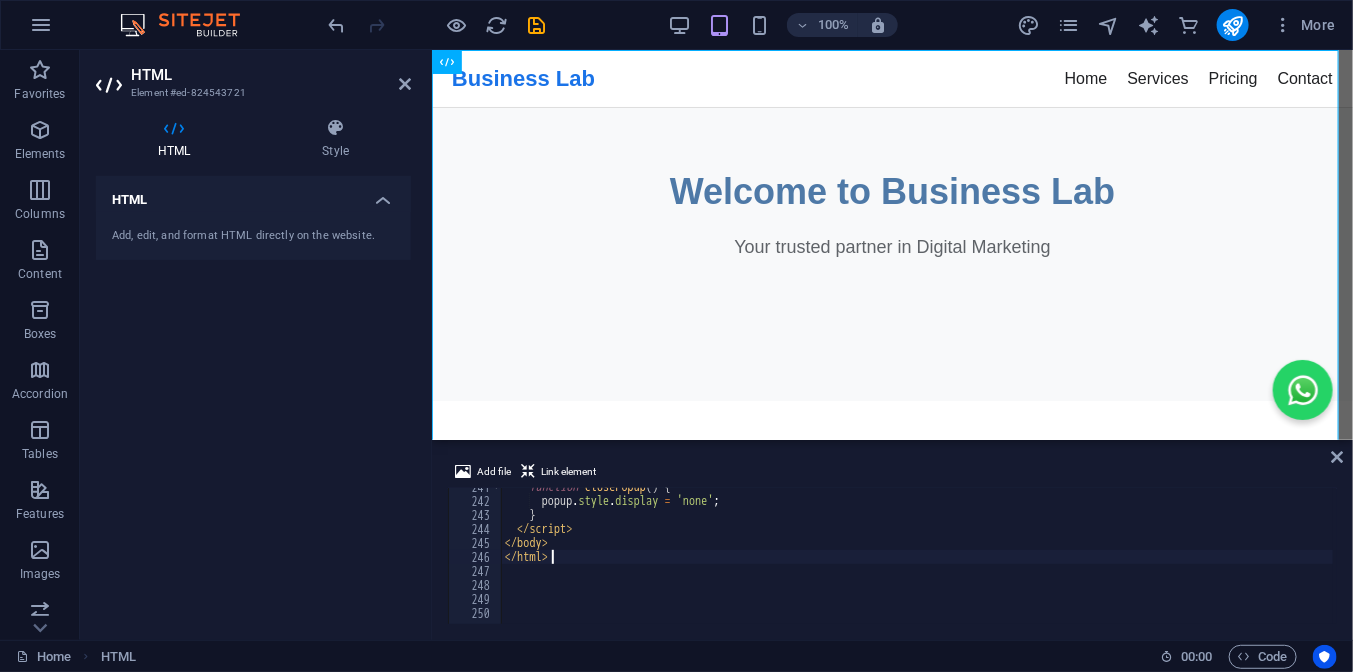 click on "function   closePopup ( )   {         popup . style . display   =   'none' ;      }    </ script > </ body > </ html >" at bounding box center [1222, 560] 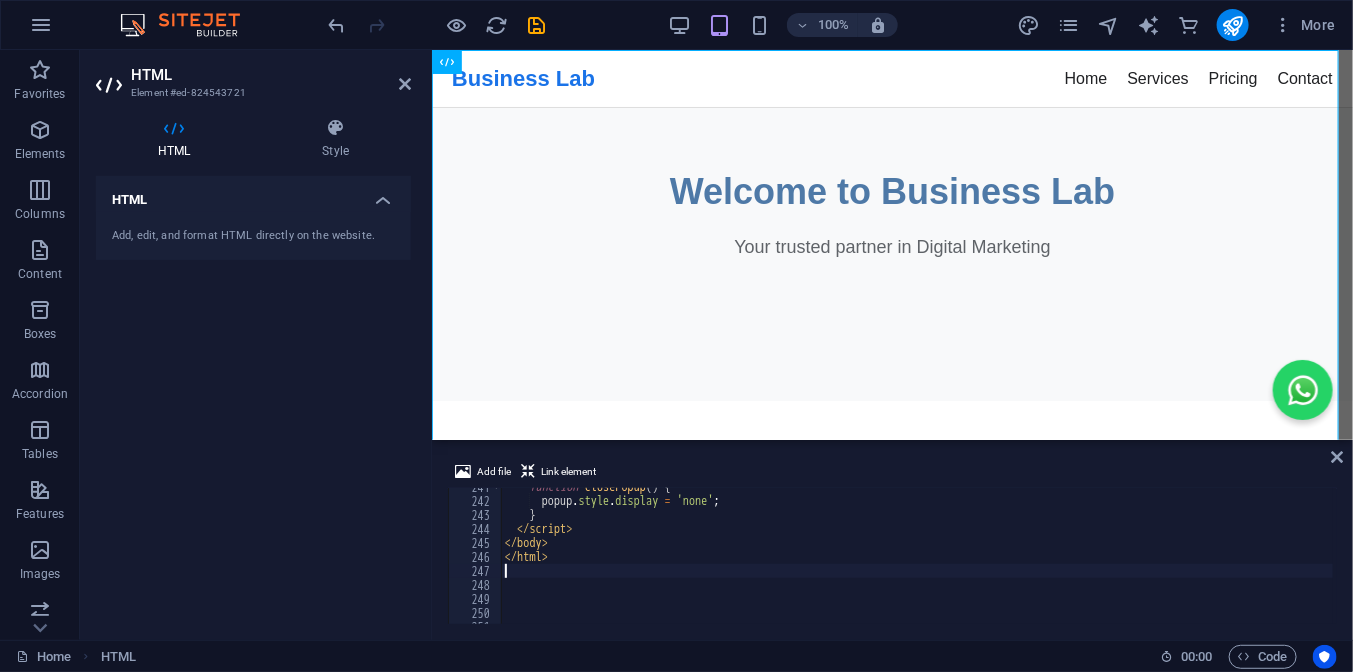 scroll, scrollTop: 3368, scrollLeft: 0, axis: vertical 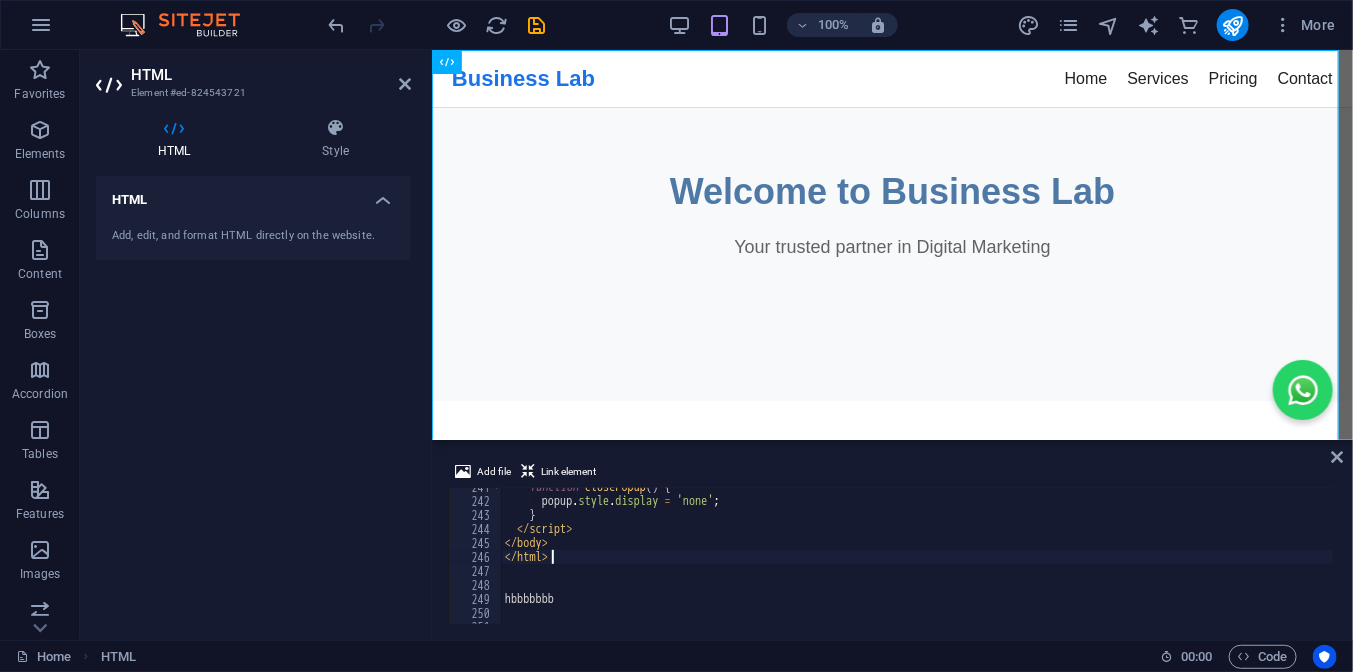 click on "function   closePopup ( )   {         popup . style . display   =   'none' ;      }    </ script > </ body > </ html > hbbbbbbb" at bounding box center [1222, 560] 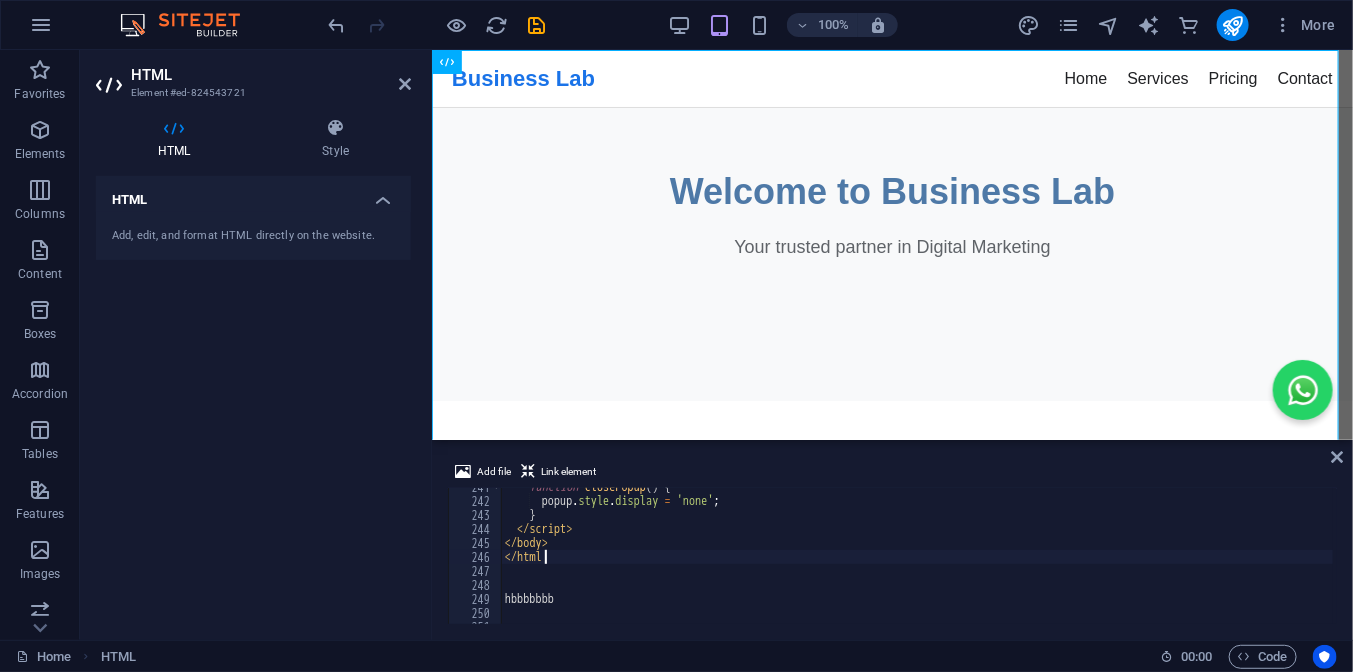 type on "<" 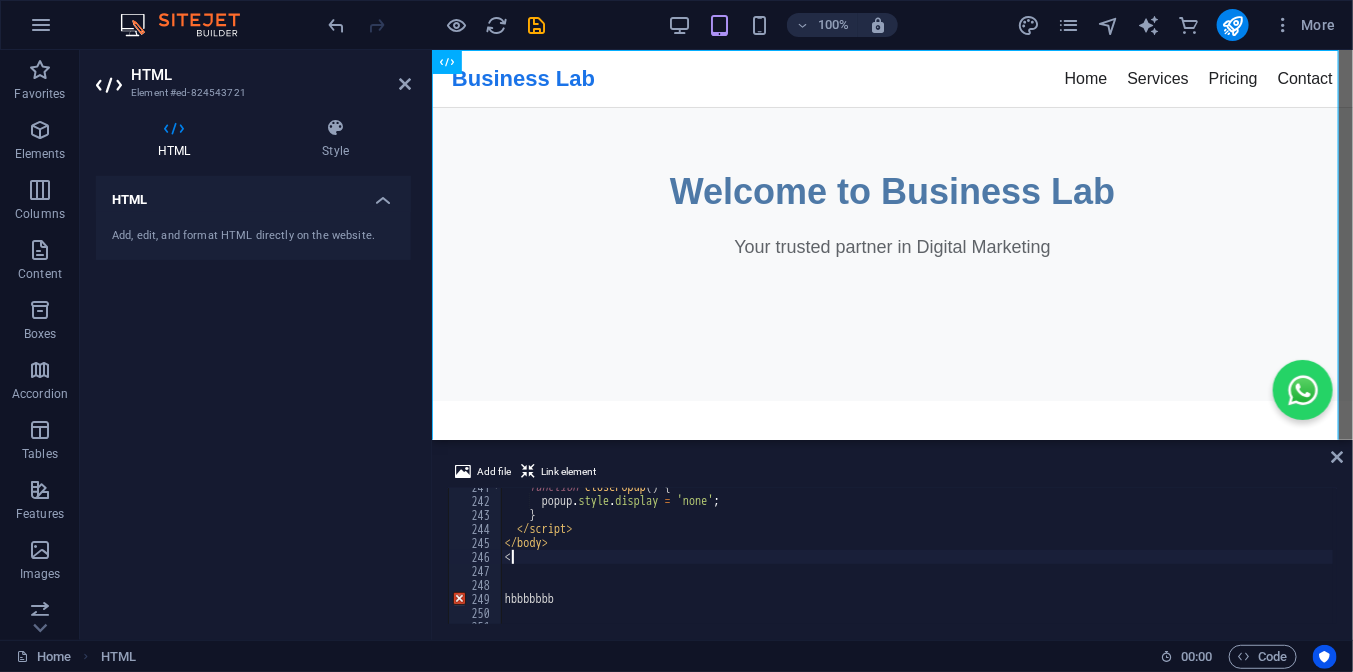type on "<" 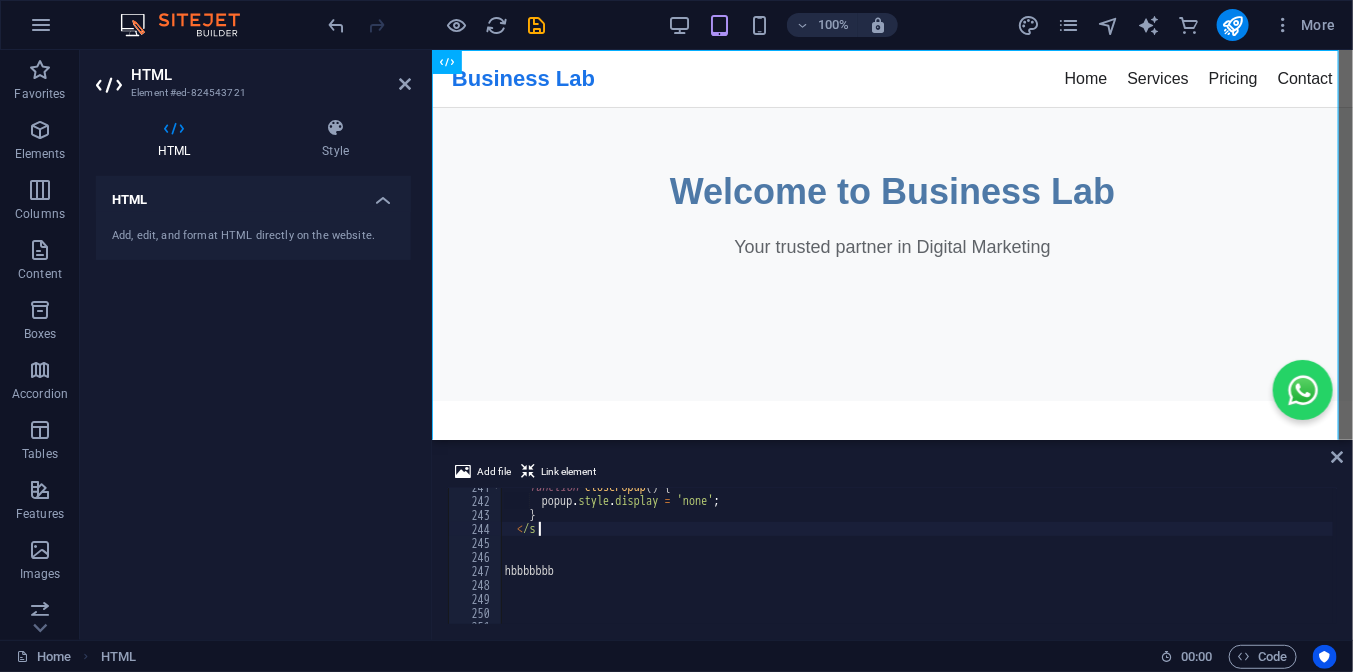 type on "<" 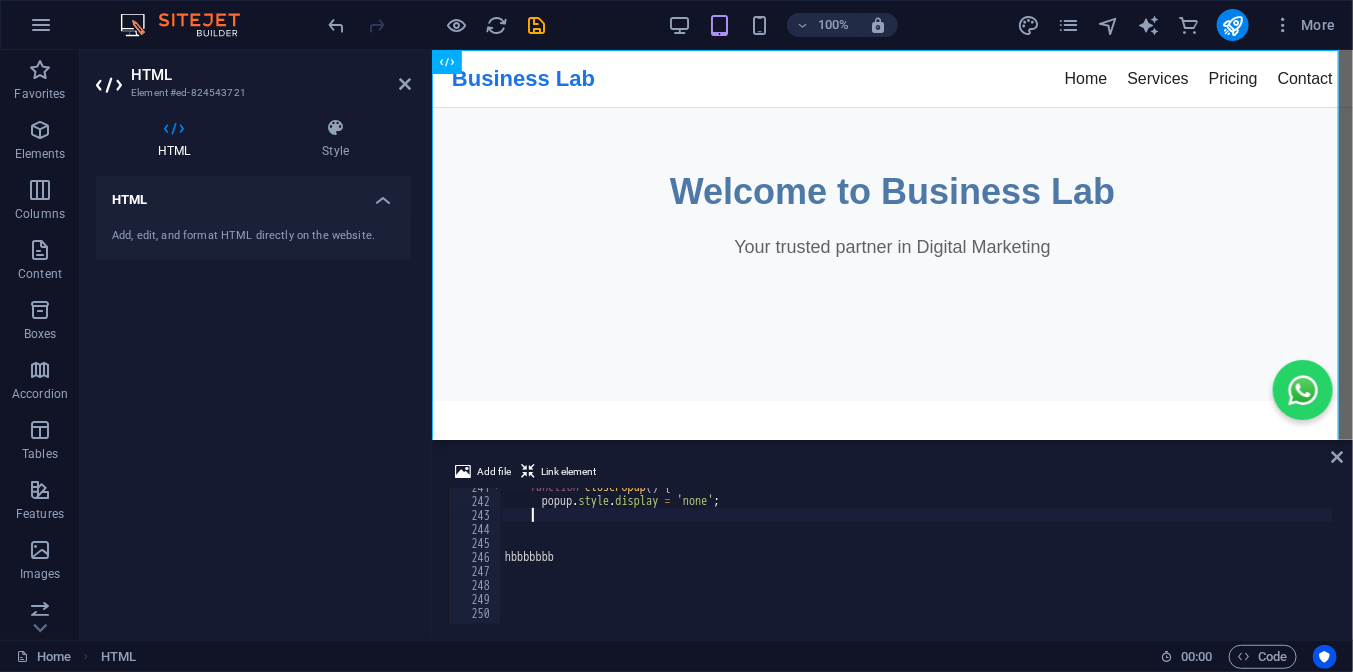 scroll, scrollTop: 3354, scrollLeft: 0, axis: vertical 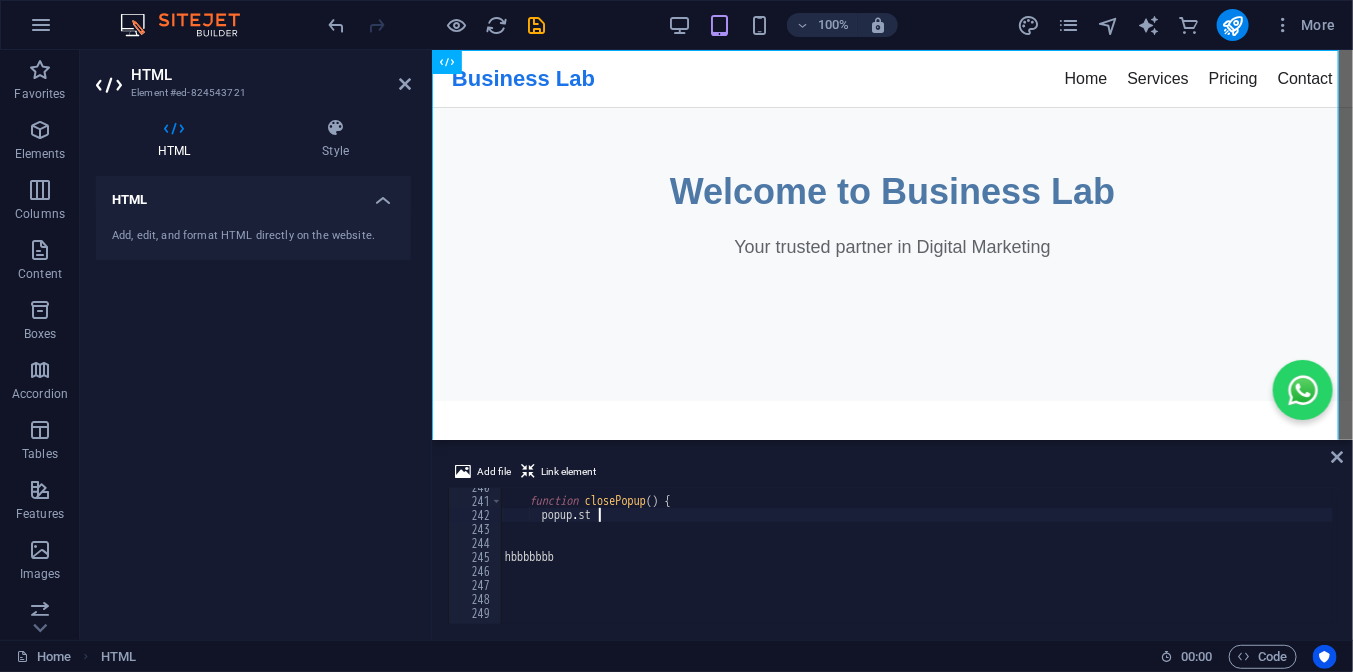 type on "p" 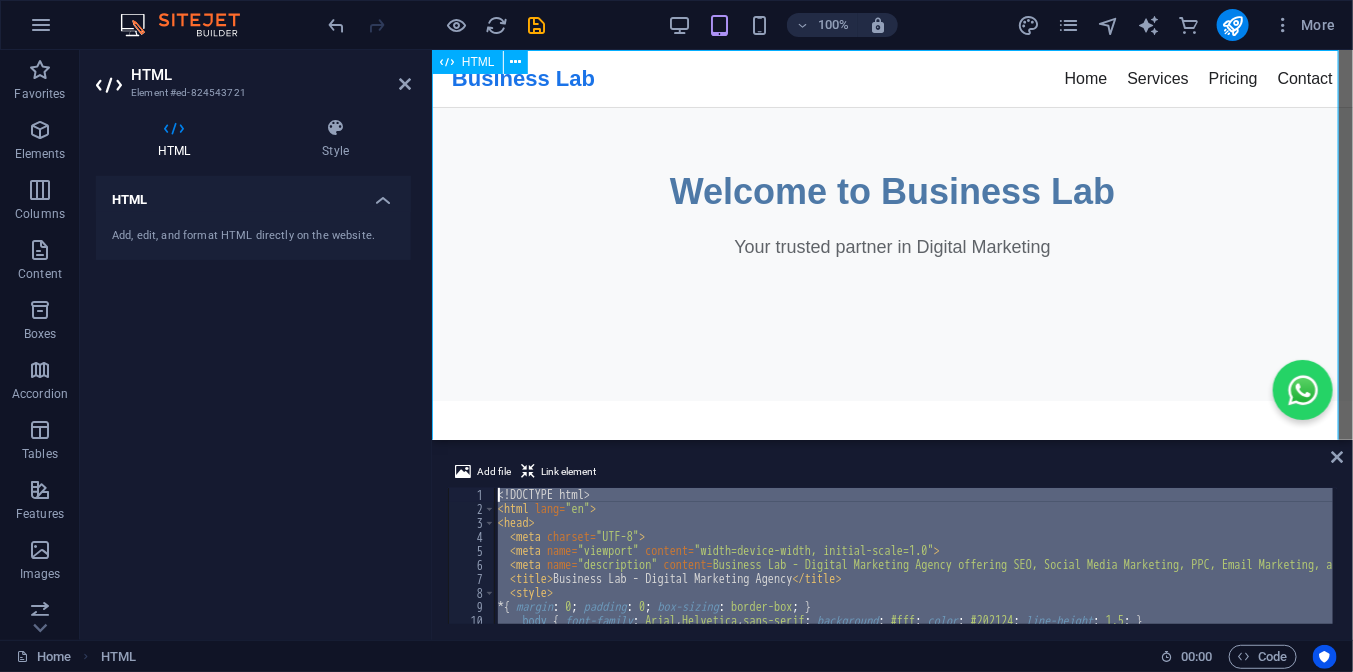 scroll, scrollTop: 0, scrollLeft: 0, axis: both 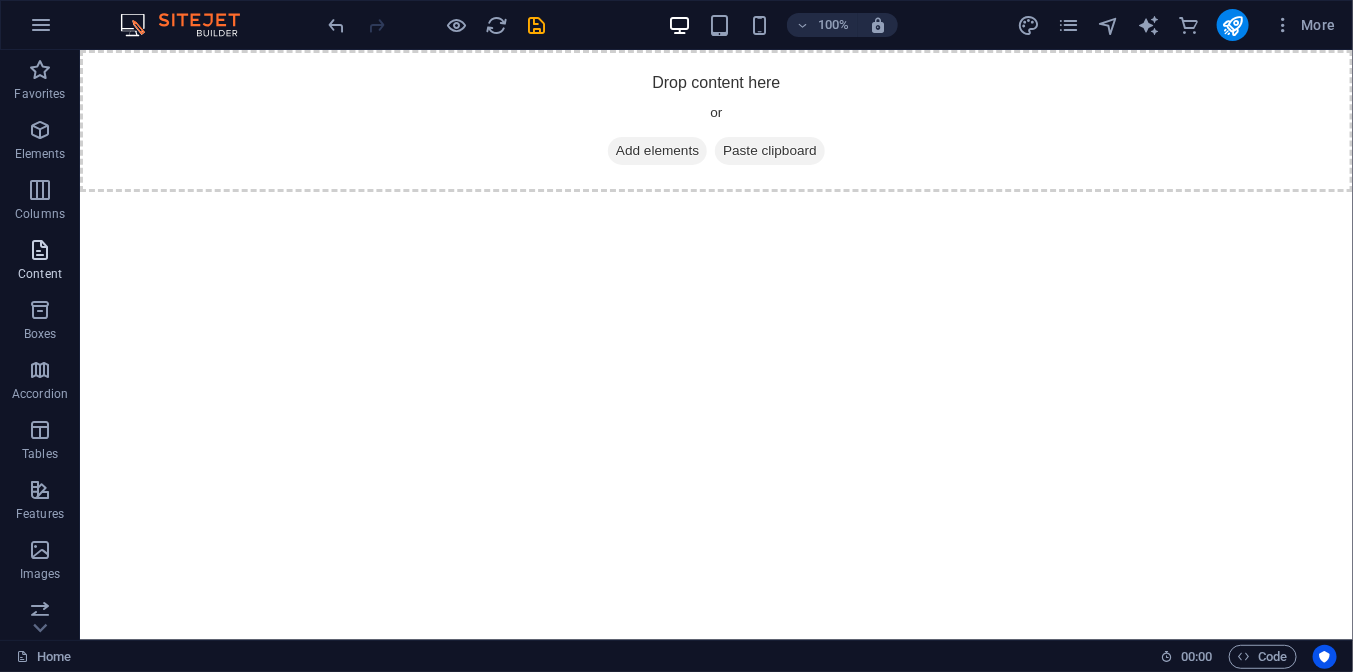 click at bounding box center [40, 250] 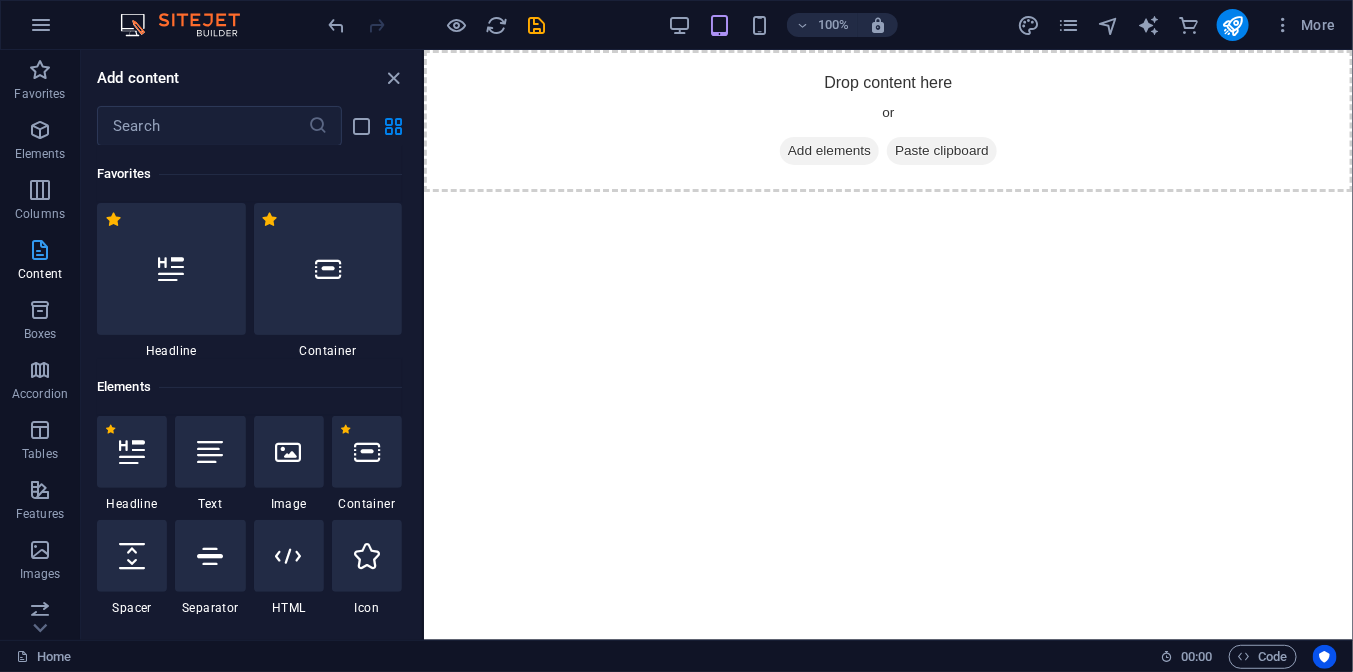 click at bounding box center (40, 250) 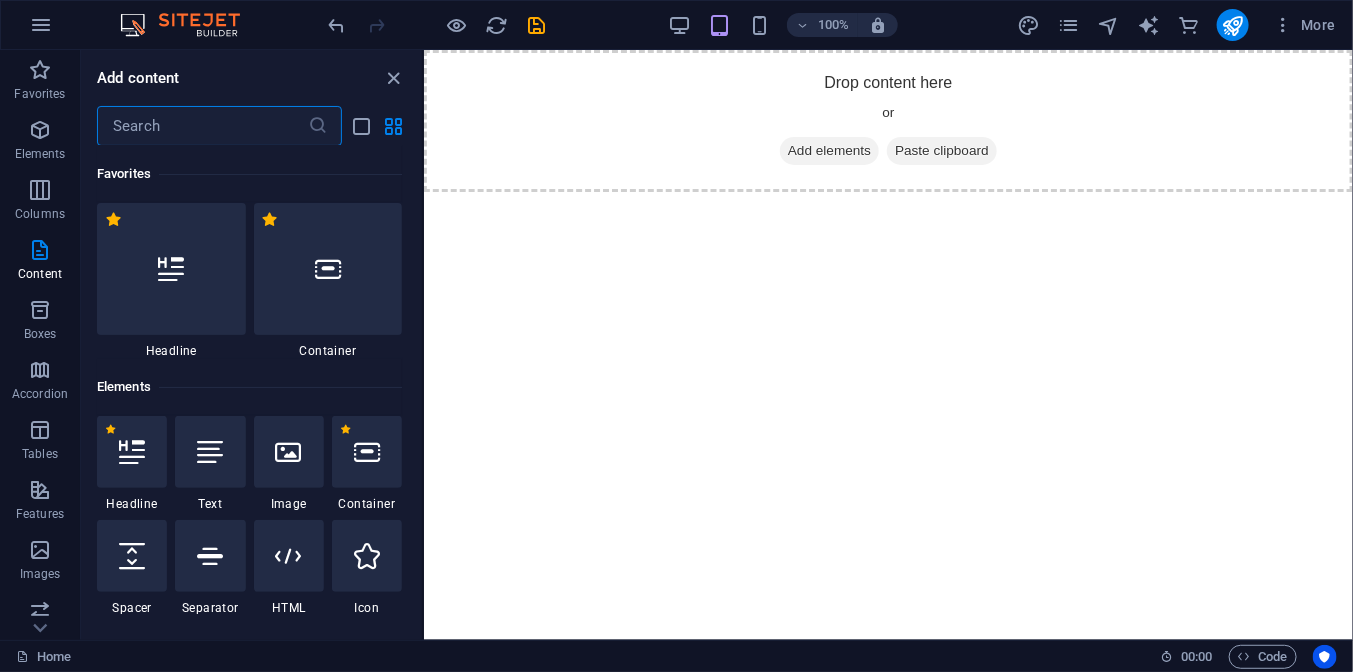 click at bounding box center (202, 126) 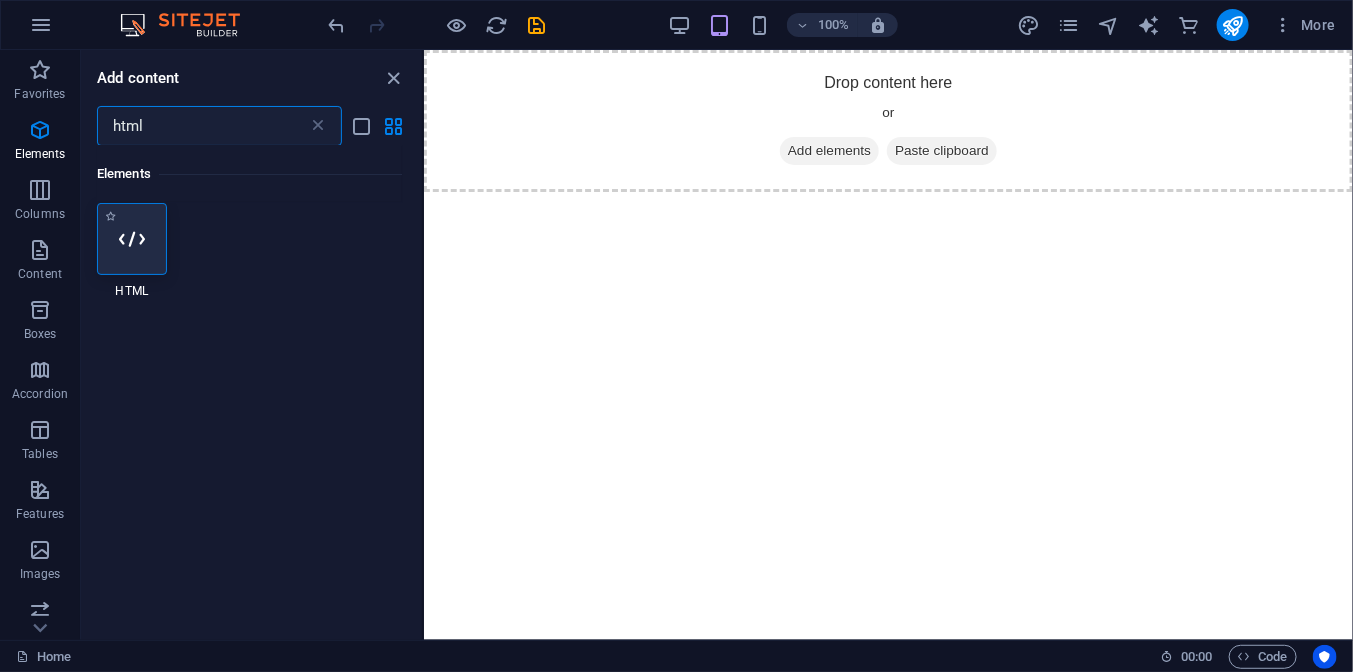 type on "html" 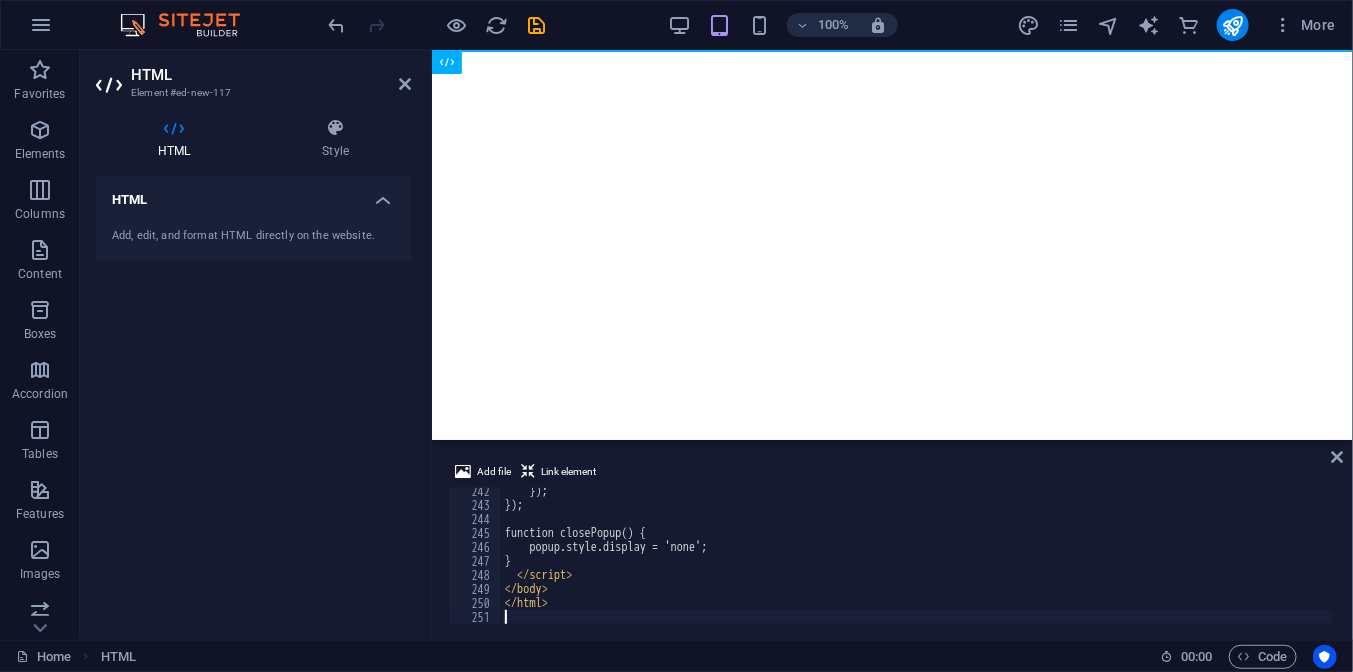 scroll, scrollTop: 3378, scrollLeft: 0, axis: vertical 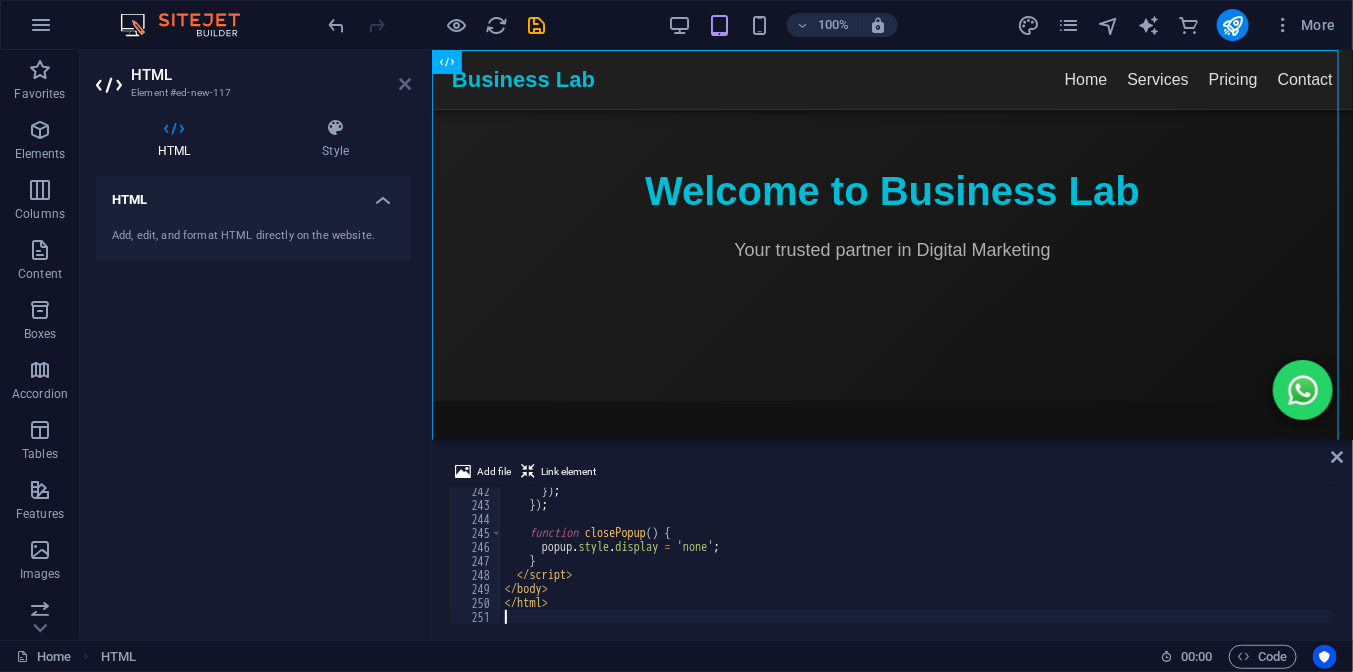 click at bounding box center [405, 84] 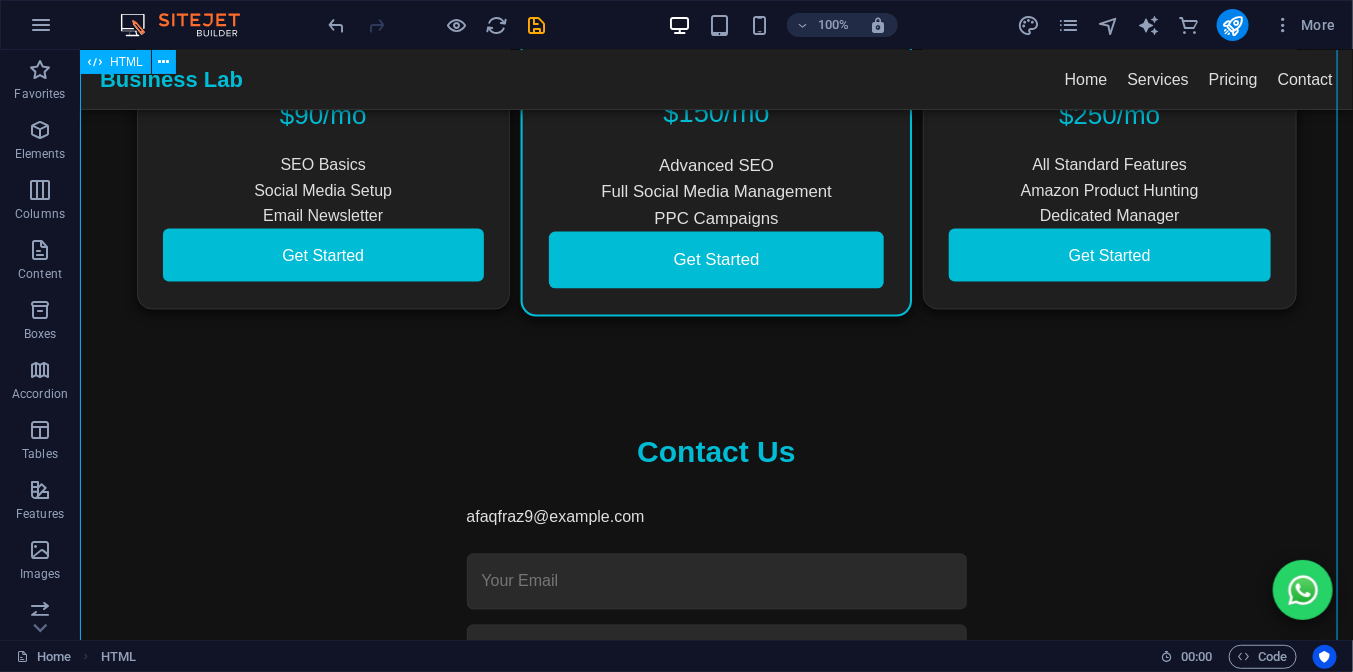scroll, scrollTop: 1600, scrollLeft: 0, axis: vertical 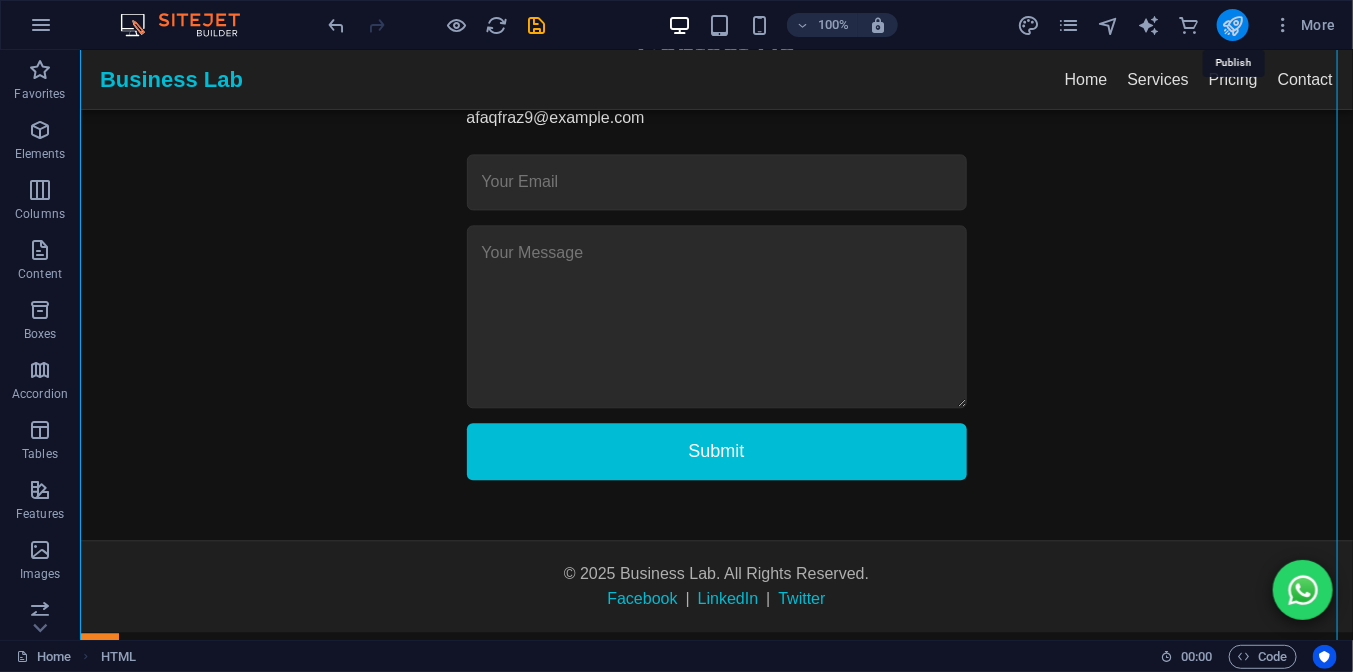 click at bounding box center [1232, 25] 